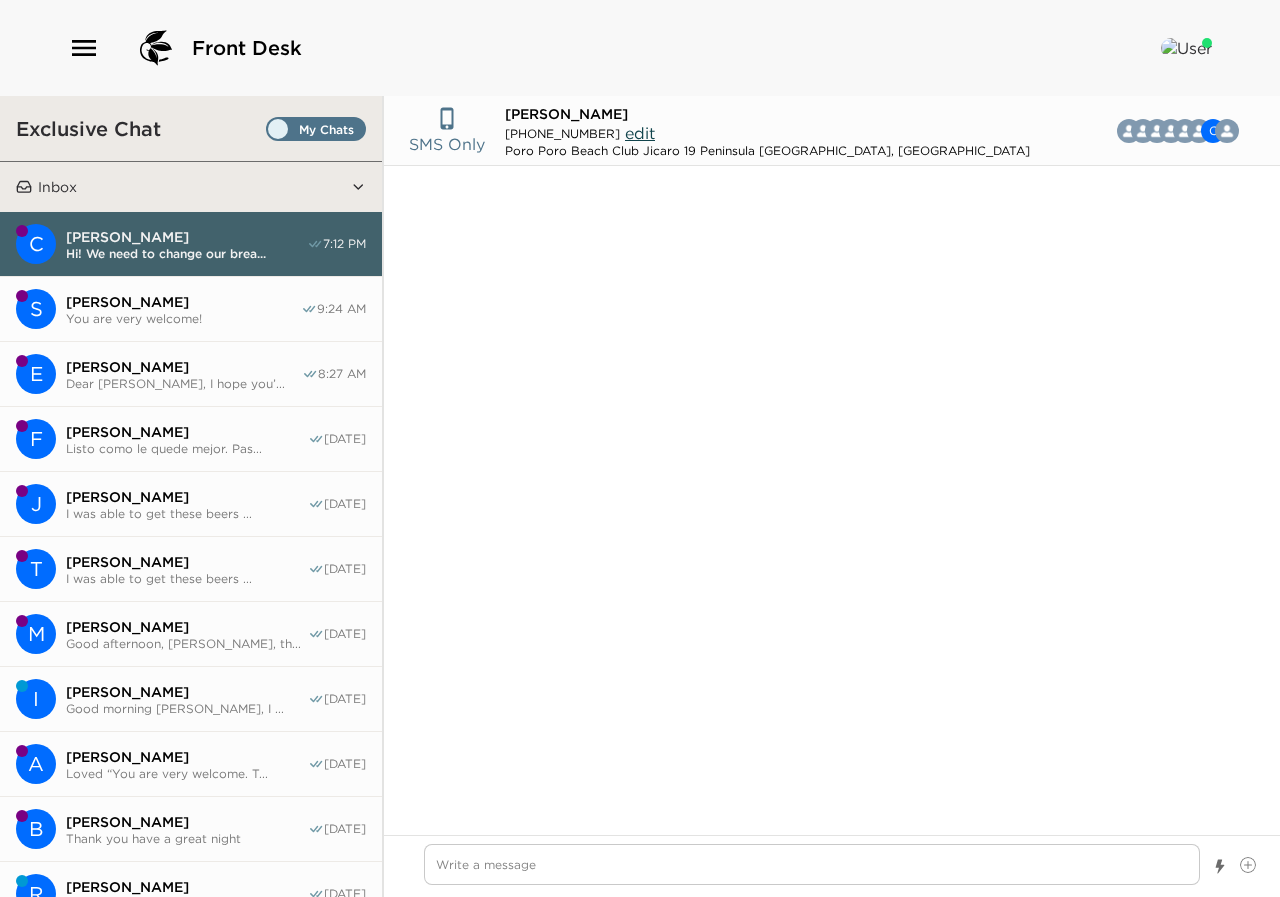 scroll, scrollTop: 0, scrollLeft: 0, axis: both 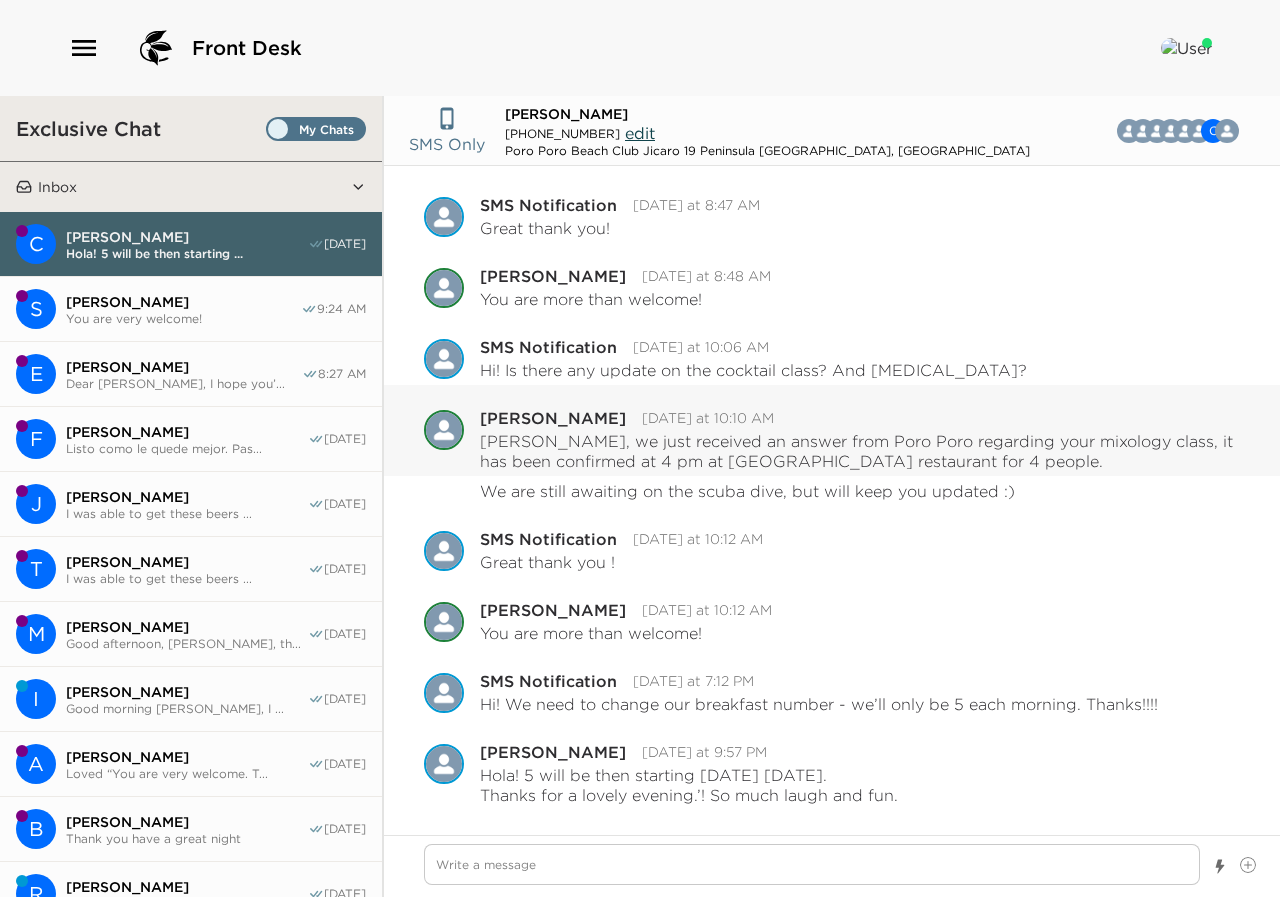 type on "x" 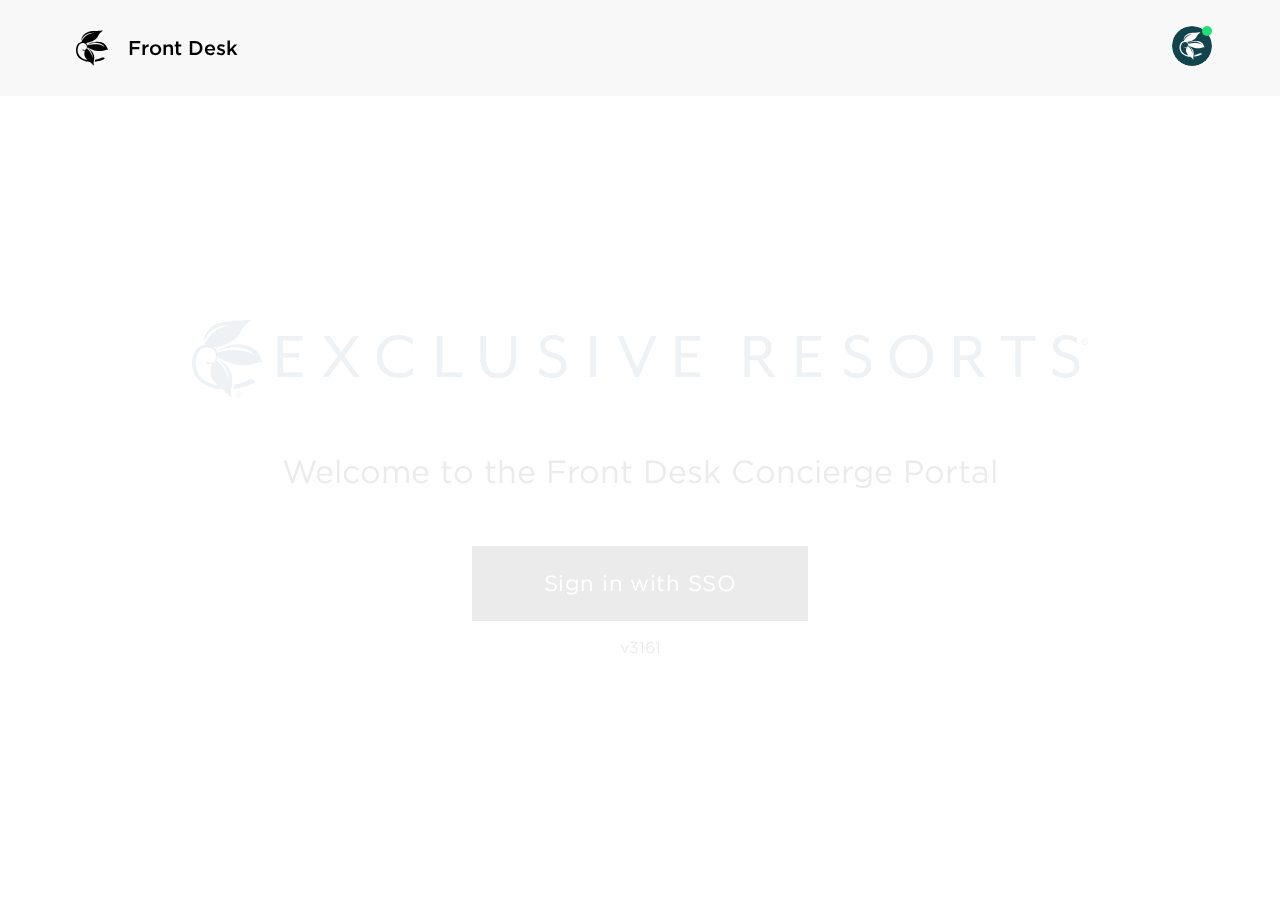 scroll, scrollTop: 0, scrollLeft: 0, axis: both 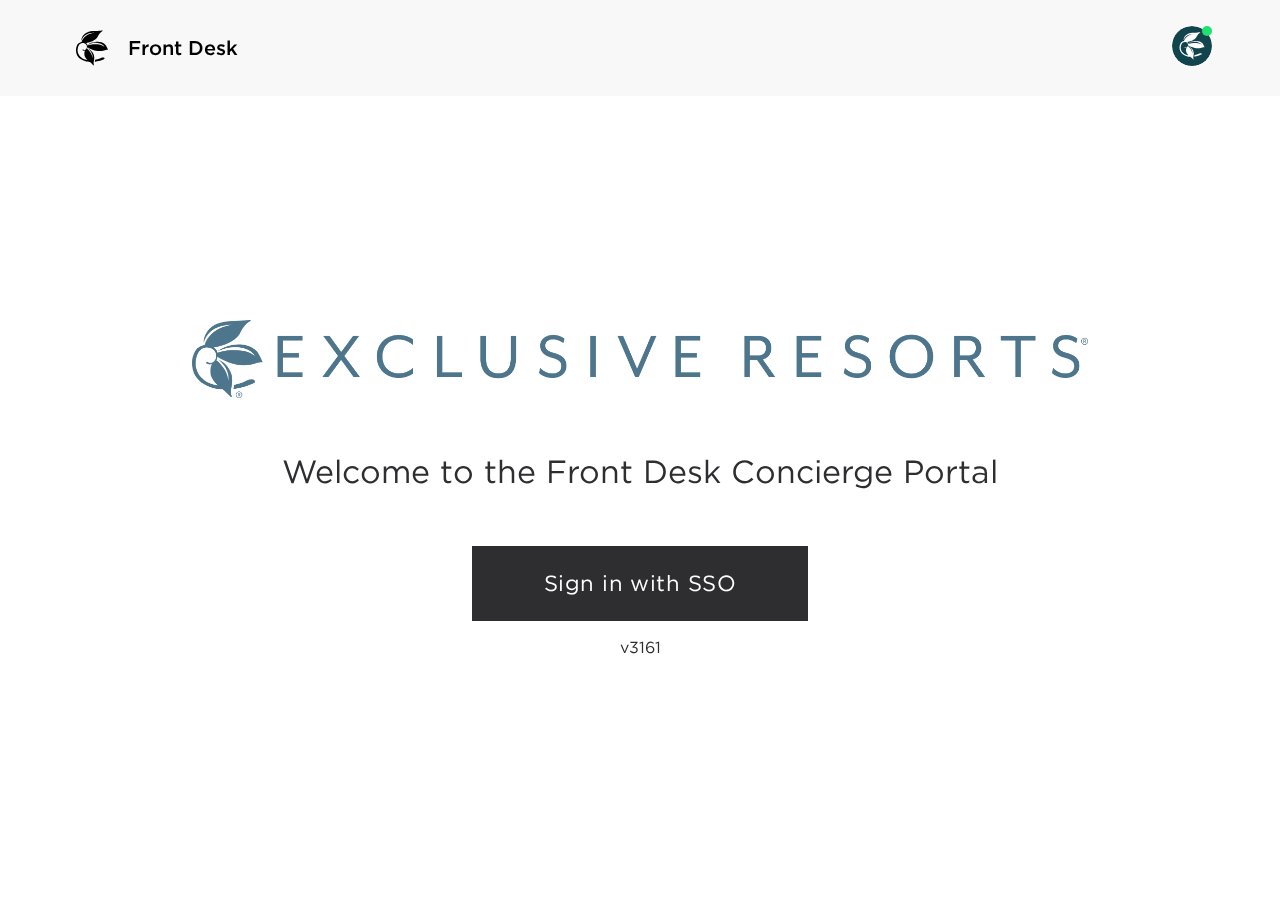 click on "Sign in with SSO" at bounding box center [640, 584] 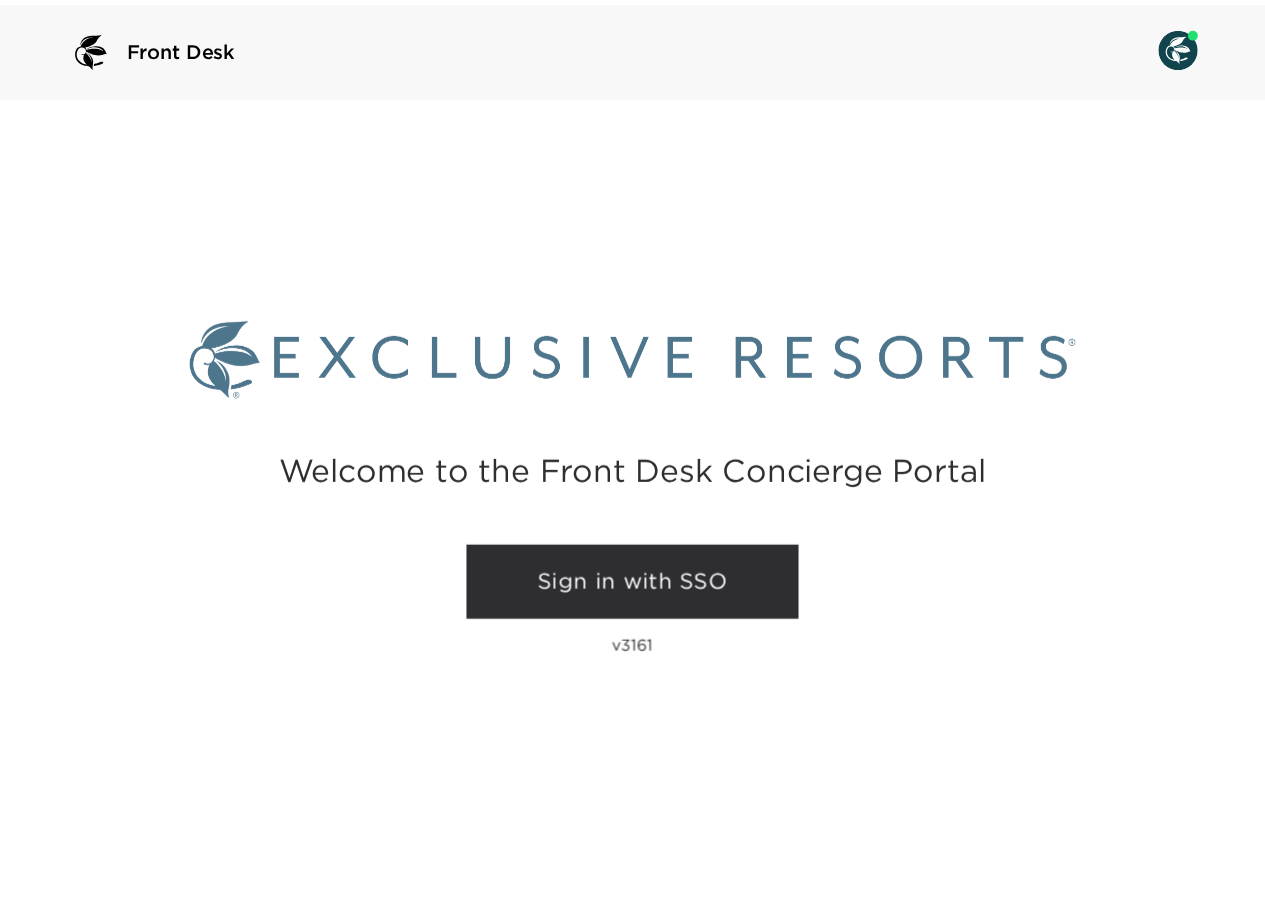 scroll, scrollTop: 0, scrollLeft: 0, axis: both 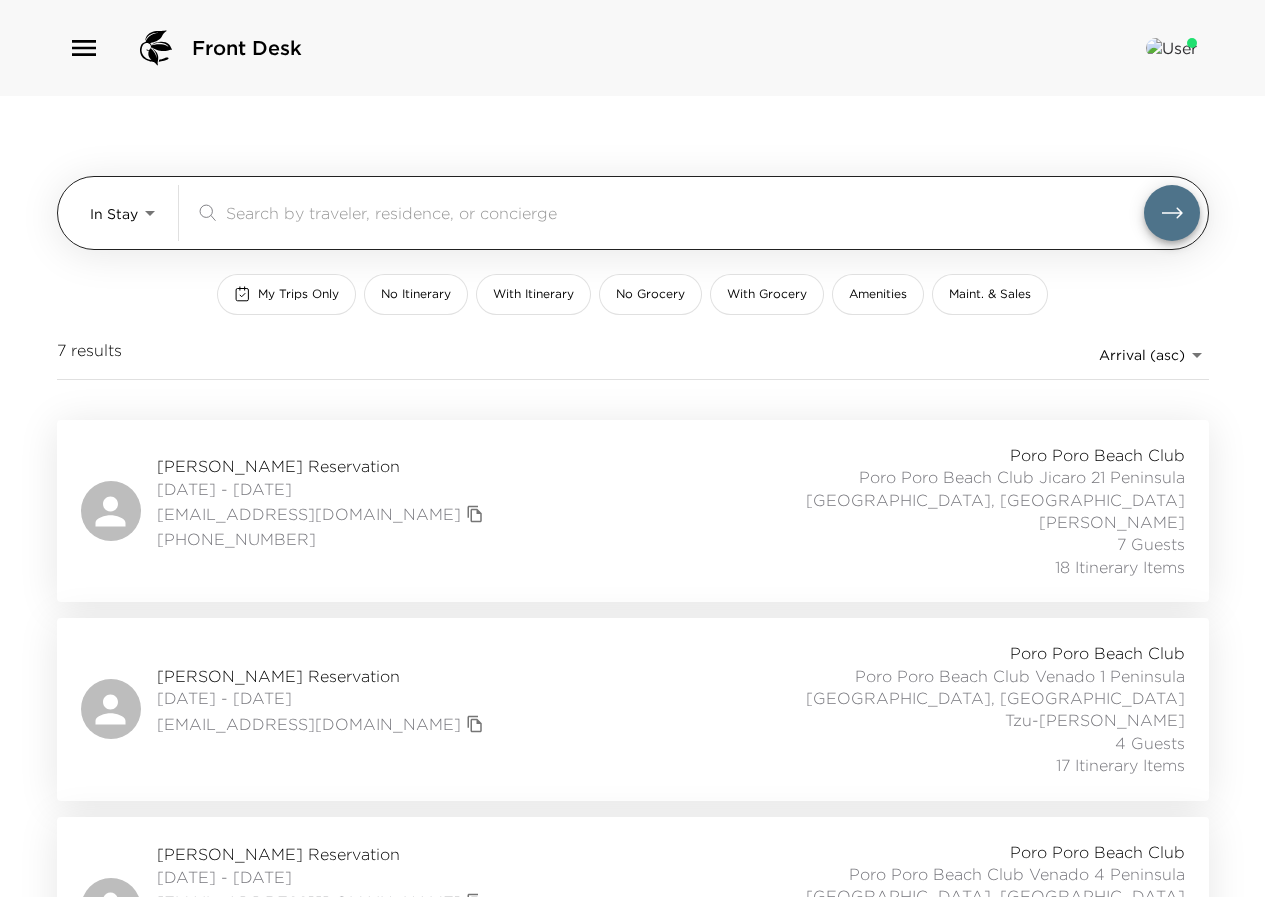 click on "​" at bounding box center (697, 213) 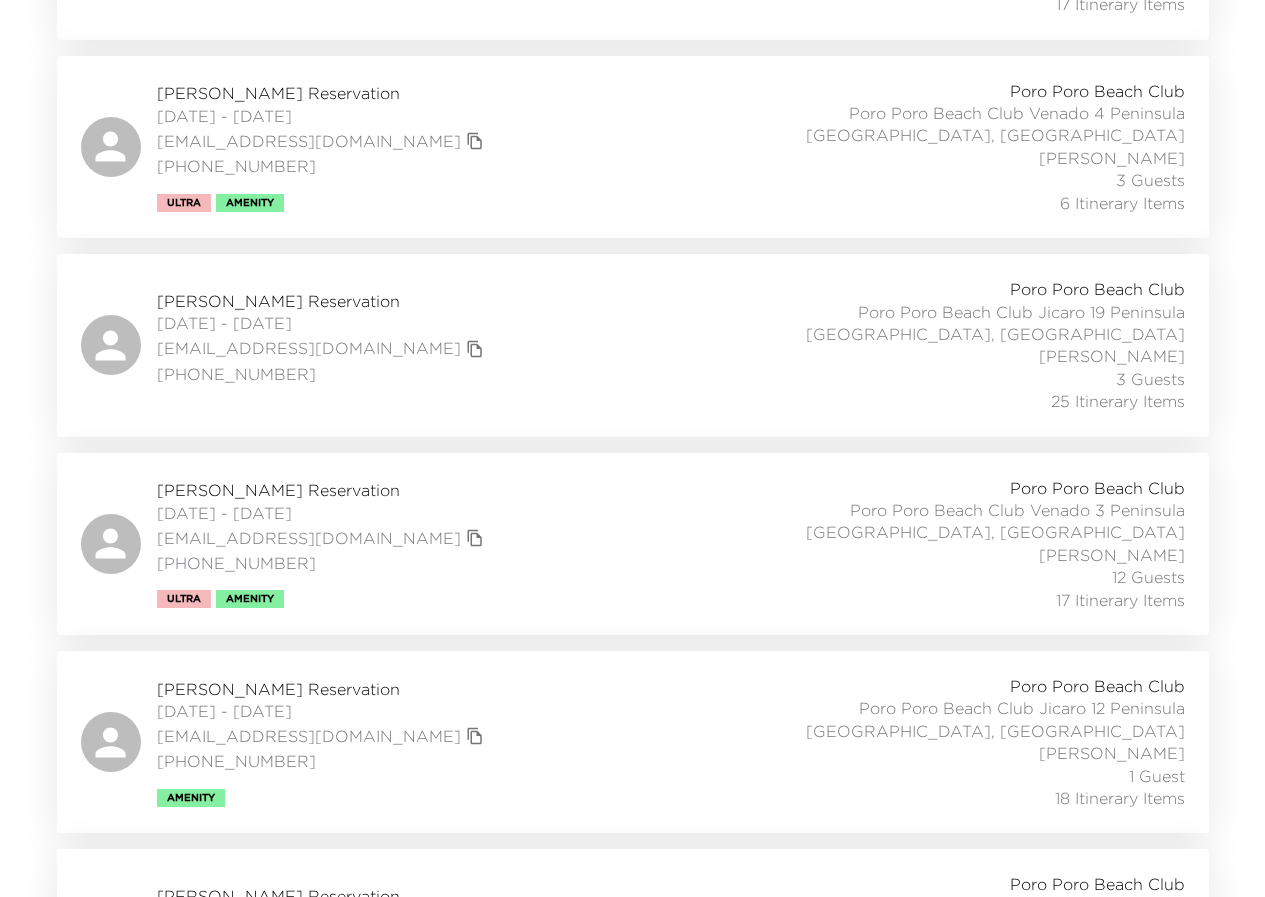 scroll, scrollTop: 796, scrollLeft: 0, axis: vertical 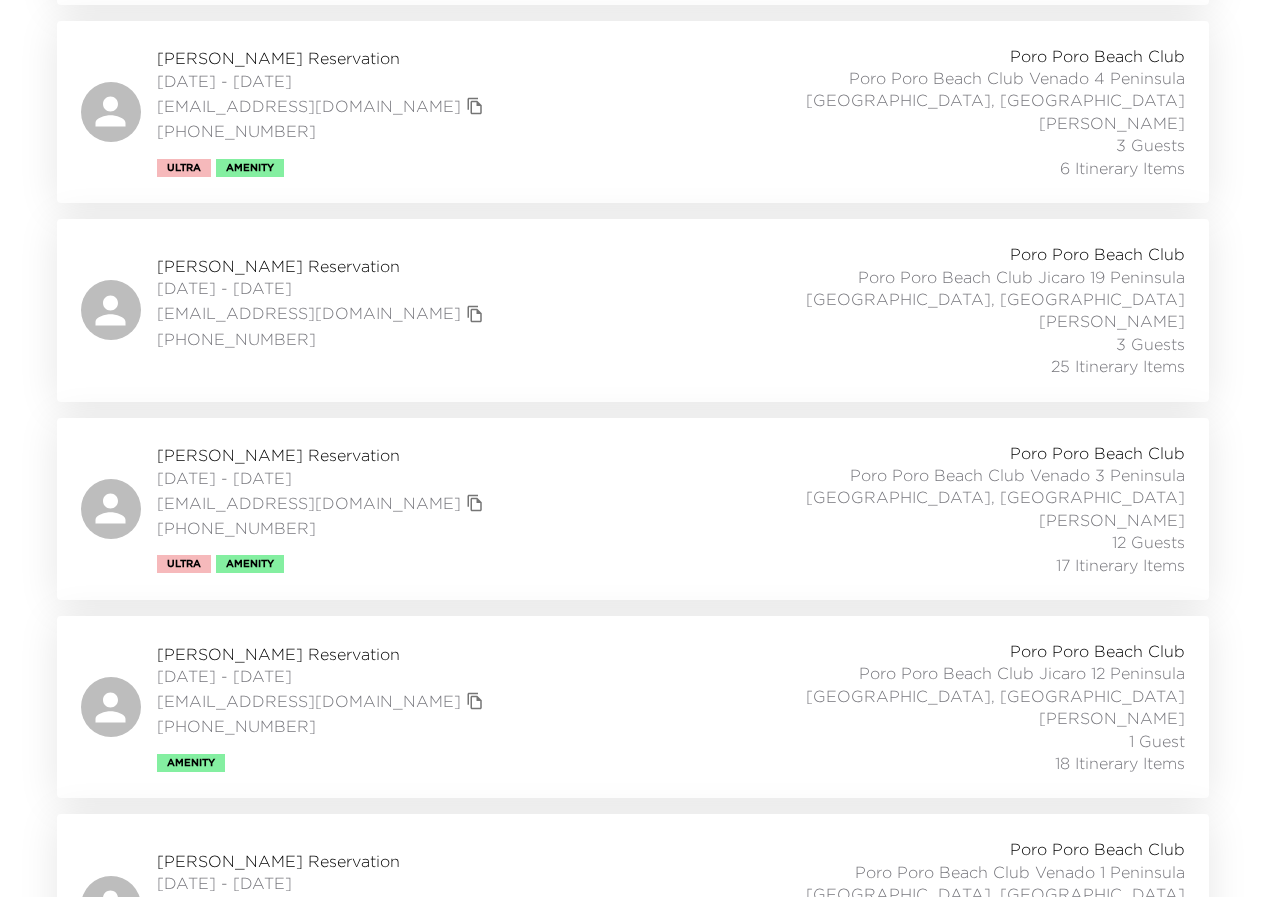 click on "Trent Hancock Reservation" at bounding box center [323, 455] 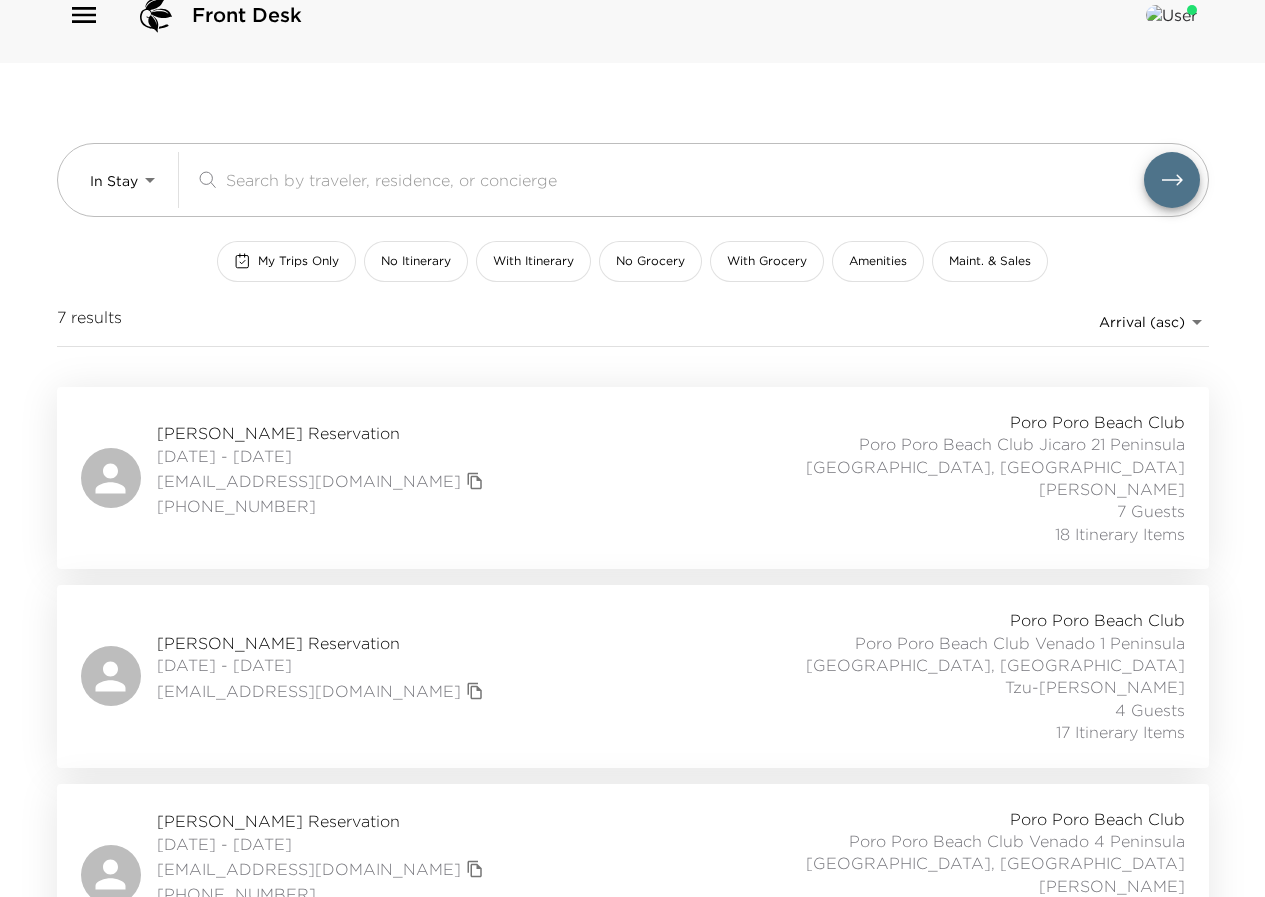 scroll, scrollTop: 0, scrollLeft: 0, axis: both 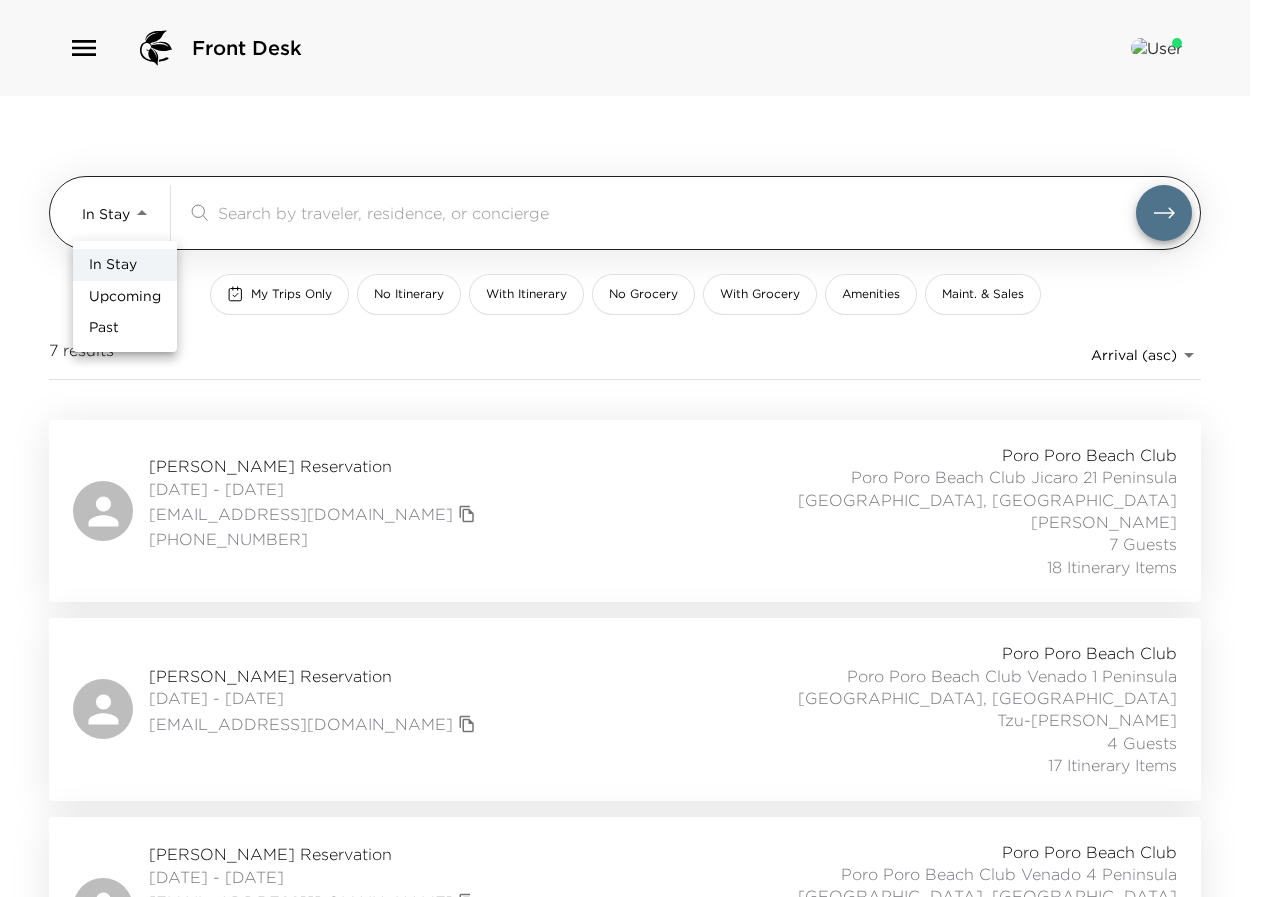 click on "Front Desk In Stay In-Stay ​ My Trips Only No Itinerary With Itinerary No Grocery With Grocery Amenities Maint. & Sales 7 results Arrival (asc) reservations_prod_arrival_asc Sherry Cornwell Reservation 07/05/2025 - 07/12/2025 sherrycornwell1@mac.com 512-771-6787 Poro Poro Beach Club Poro Poro Beach Club Jicaro 21 Peninsula Papagayo, Costa Rica Elisa Viellard 7 Guests 18 Itinerary Items Fernanda  Ruiz Najera Reservation 07/06/2025 - 07/12/2025 fertellez13@gmail.com Poro Poro Beach Club Poro Poro Beach Club Venado 1 Peninsula Papagayo, Costa Rica Tzu-Yin Melendez 4 Guests 17 Itinerary Items Trent Hancock Reservation 07/08/2025 - 07/13/2025 trenthancock@gmail.com 858-926-8224 Ultra Amenity Poro Poro Beach Club Poro Poro Beach Club Venado 4 Peninsula Papagayo, Costa Rica Mario Fallas 3 Guests 6 Itinerary Items Mark Jackson Reservation 07/08/2025 - 07/15/2025 markuswayne@yahoo.com (720) 635-1252 Poro Poro Beach Club Poro Poro Beach Club Jicaro 19 Peninsula Papagayo, Costa Rica Victor Garcia 3 Guests 858-926-8224" at bounding box center (632, 448) 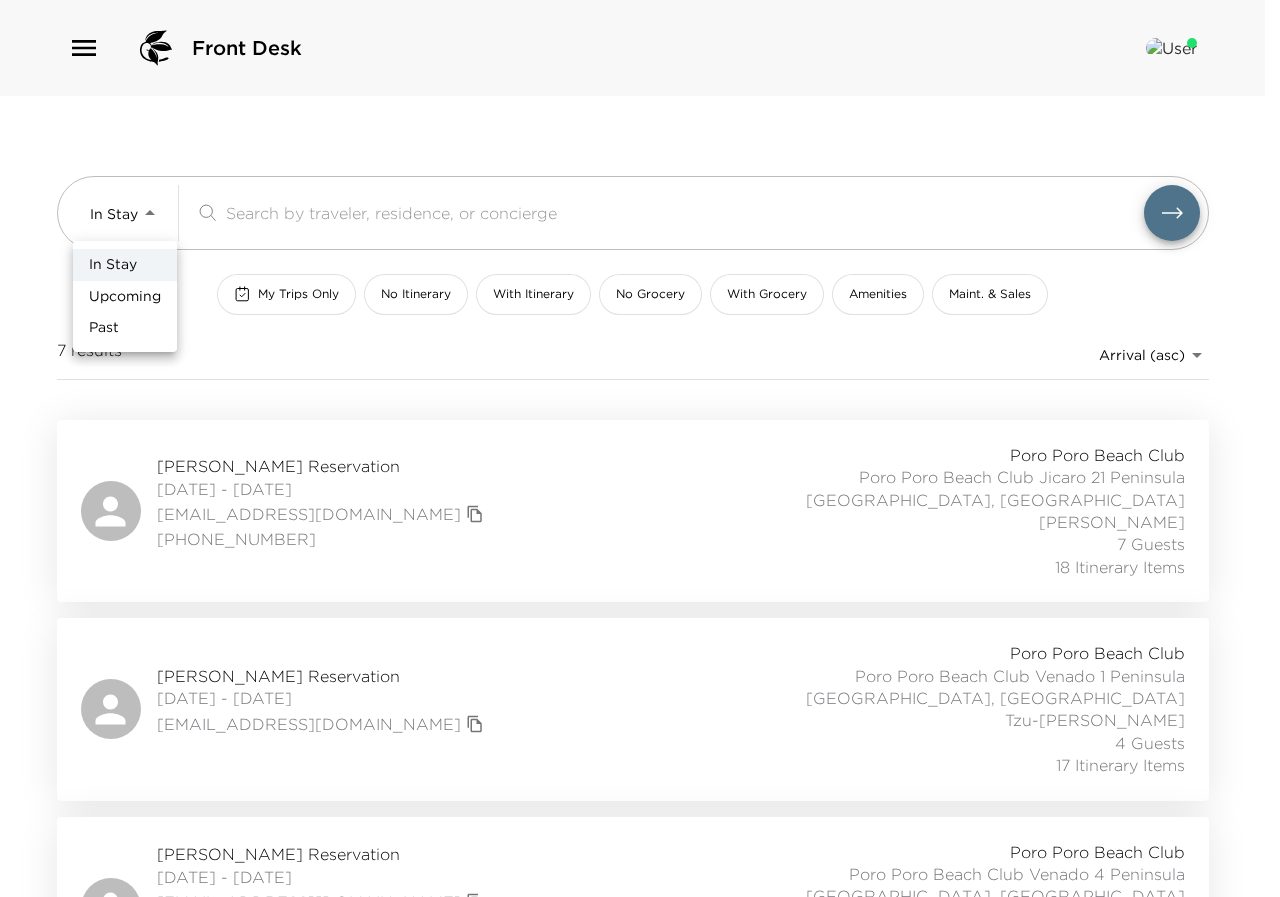 click on "Upcoming" at bounding box center (125, 297) 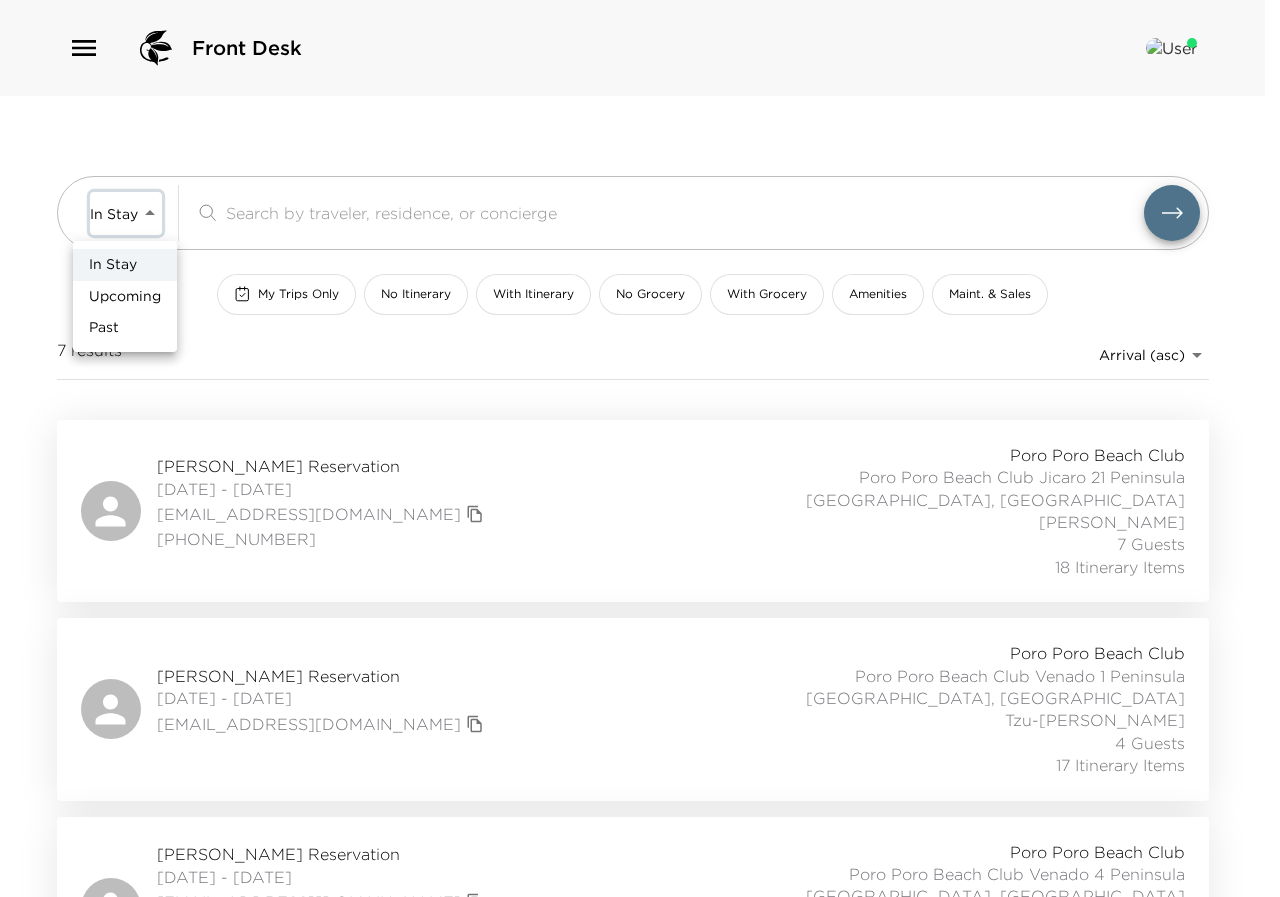 type on "Upcoming" 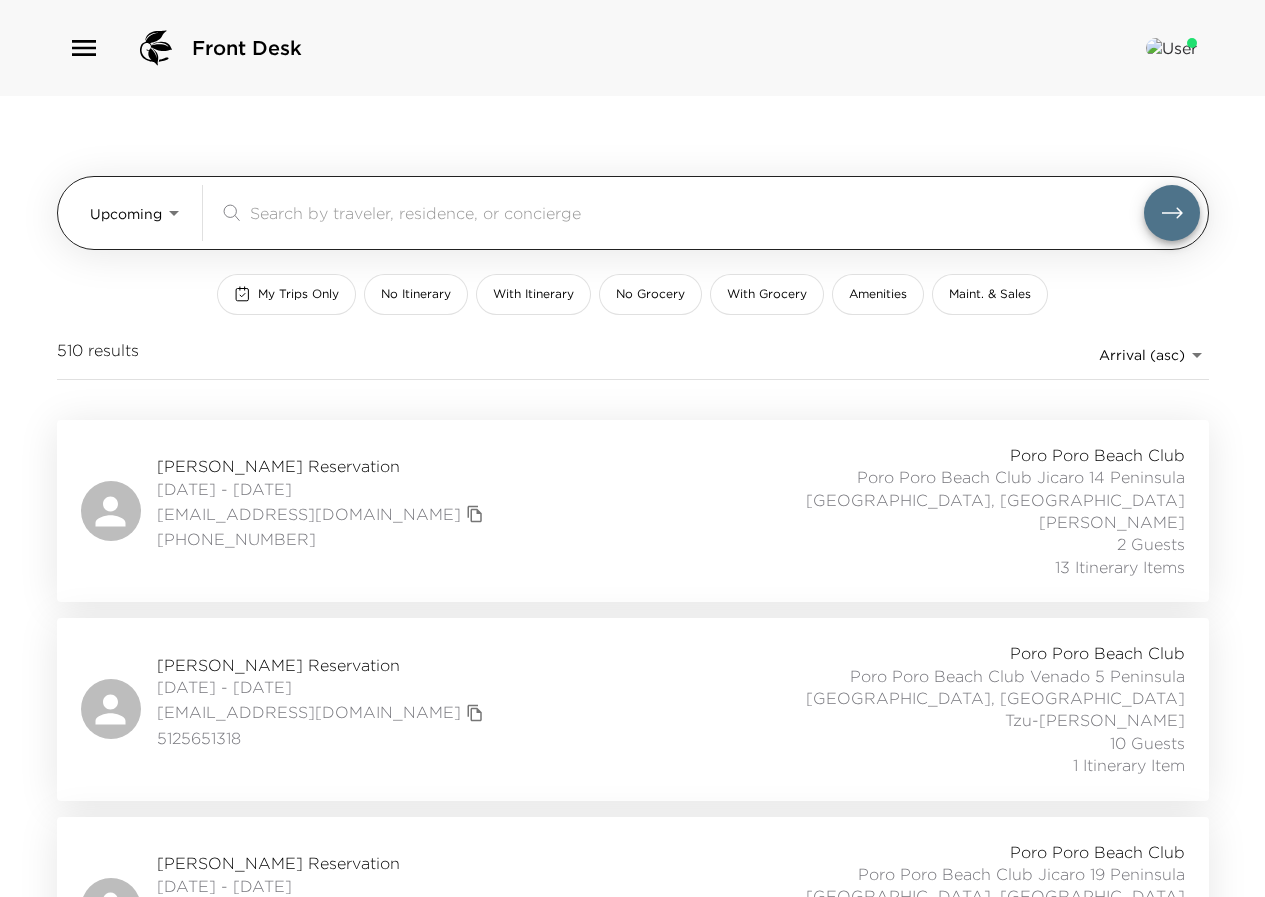 click at bounding box center [697, 212] 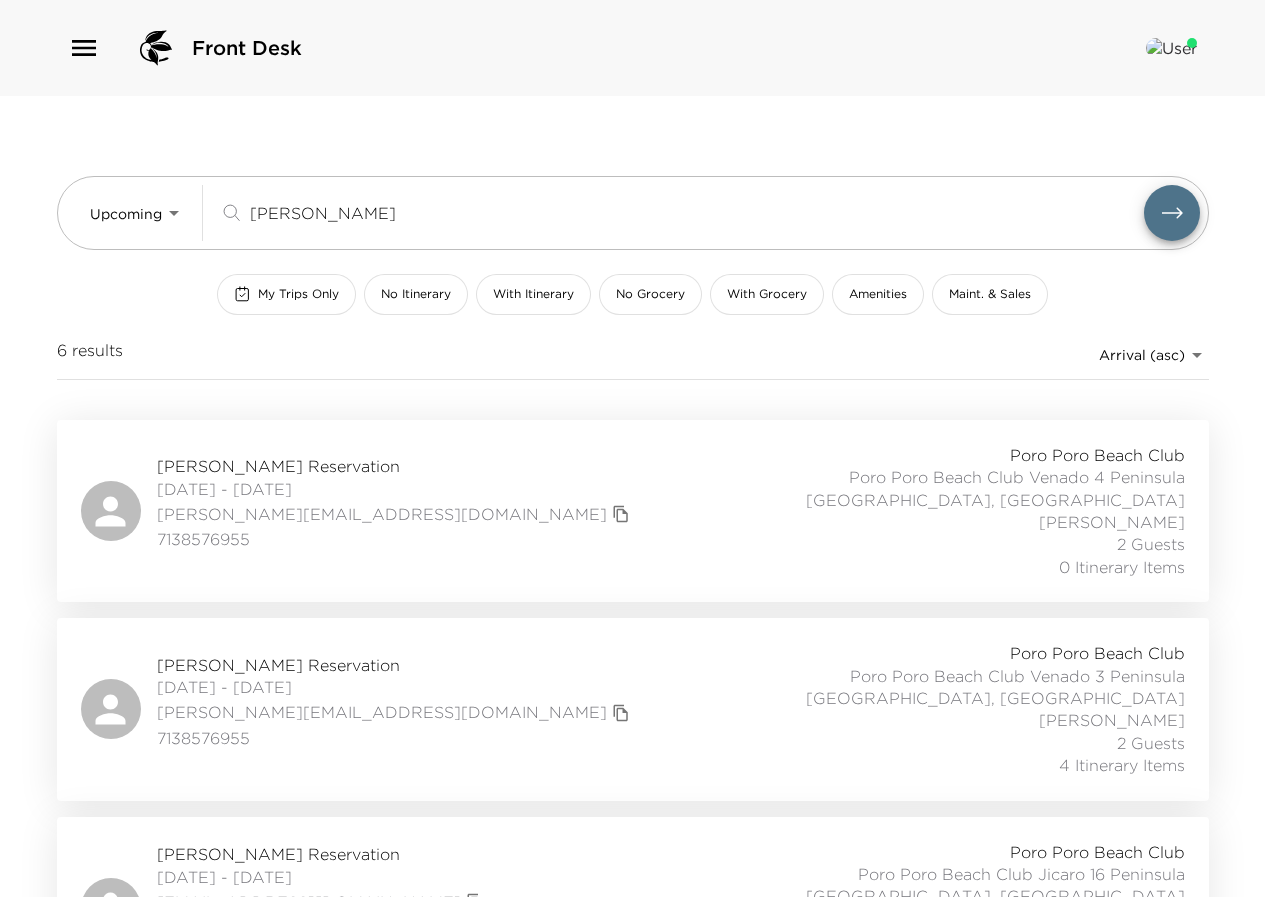 type on "neal" 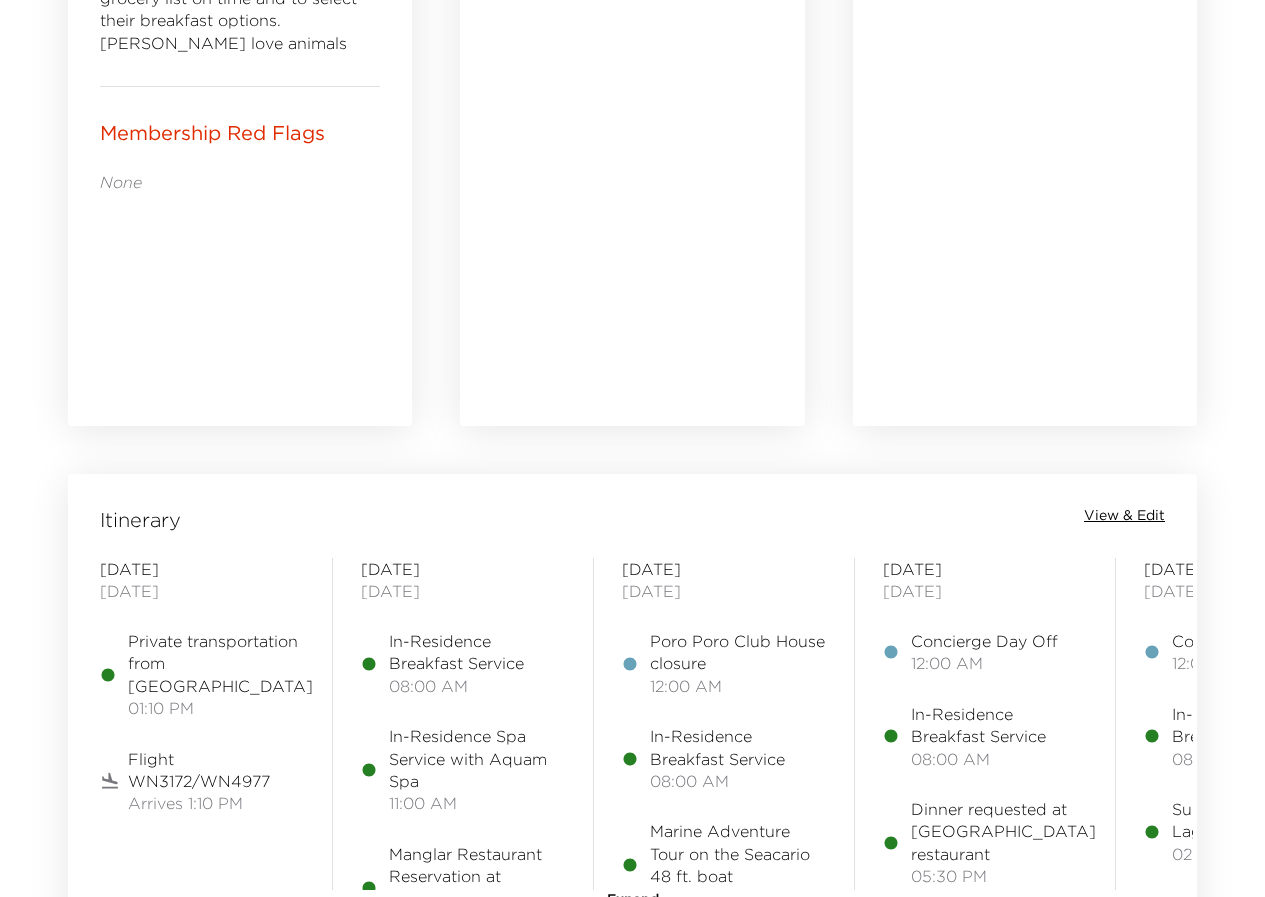 scroll, scrollTop: 1500, scrollLeft: 0, axis: vertical 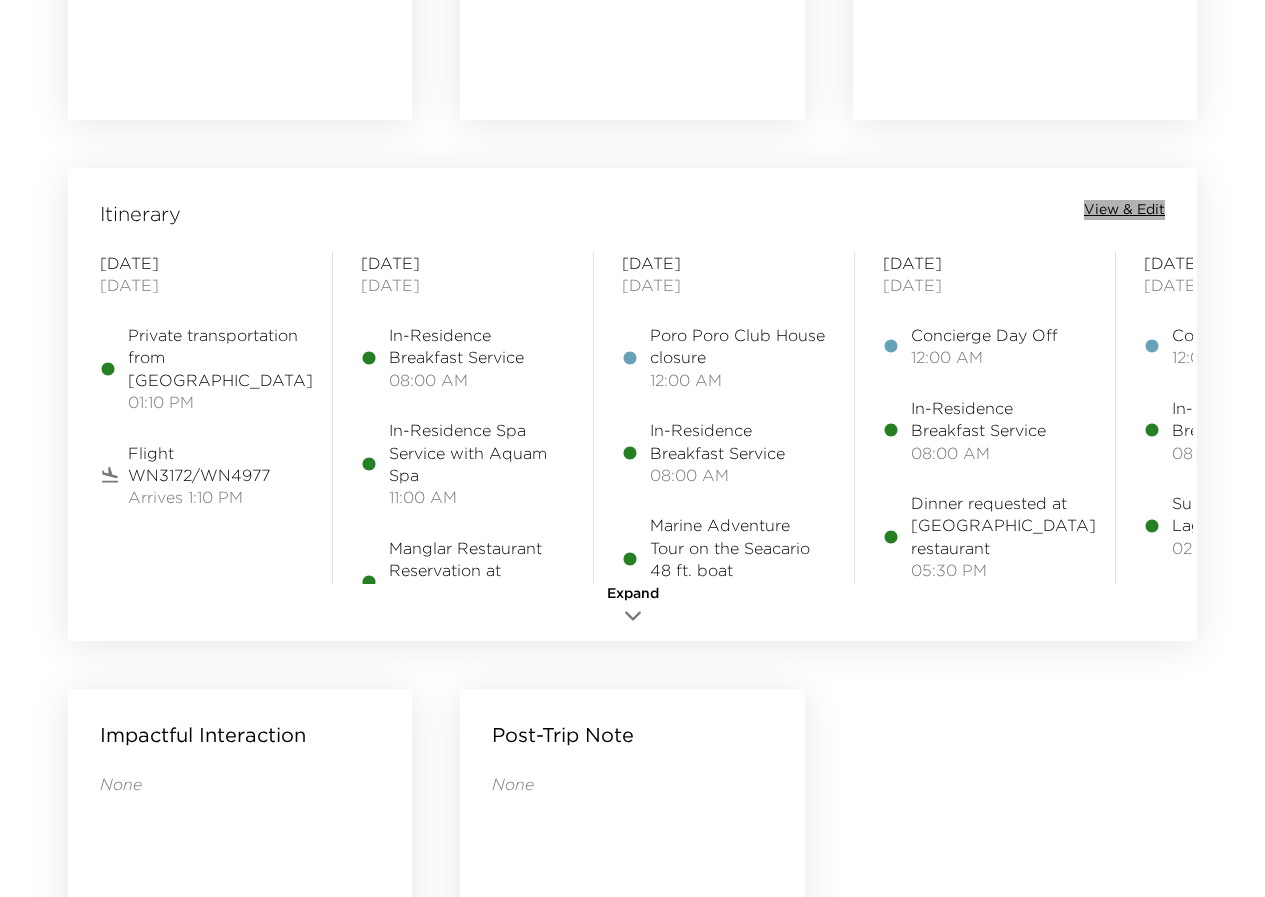 click on "View & Edit" at bounding box center [1124, 210] 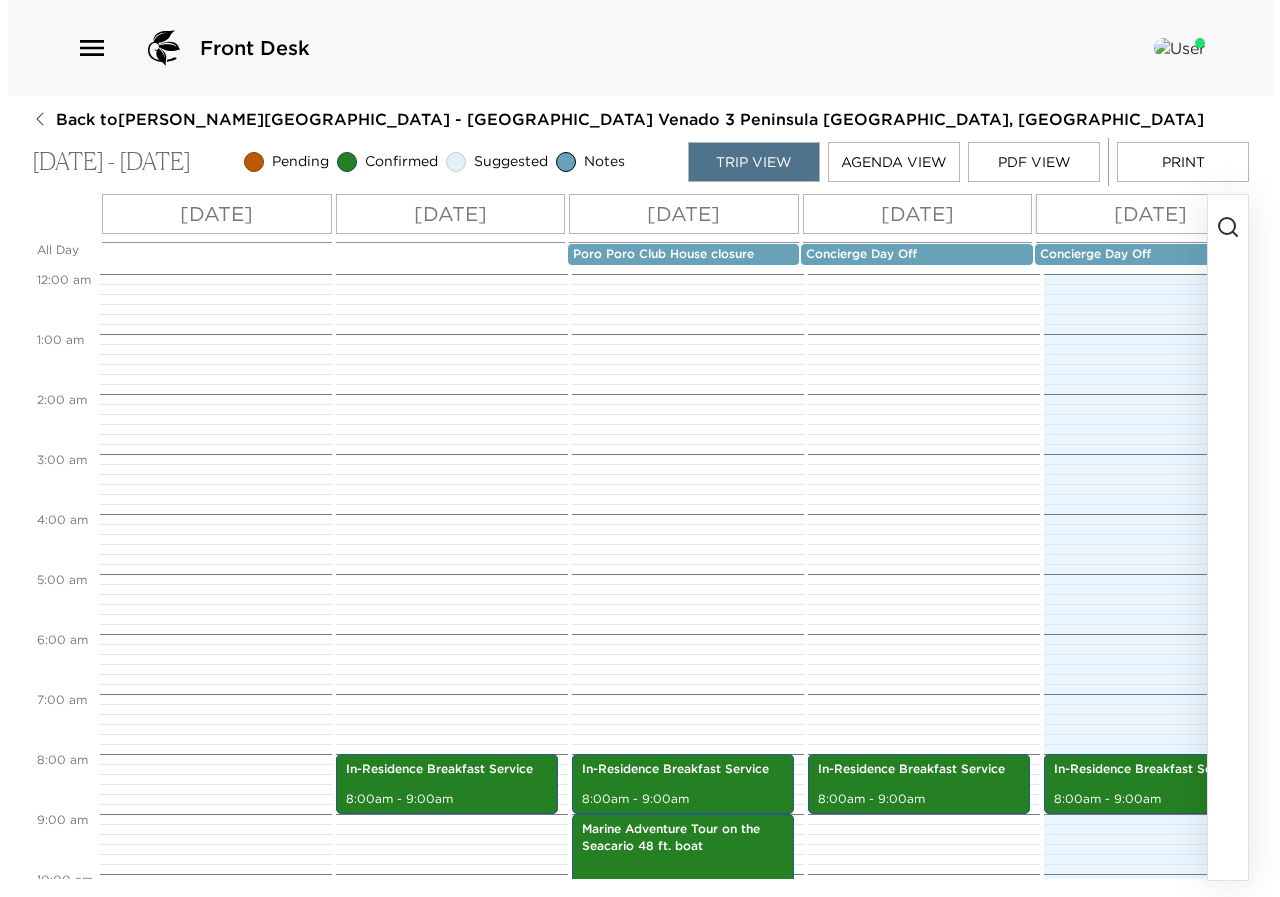 scroll, scrollTop: 0, scrollLeft: 0, axis: both 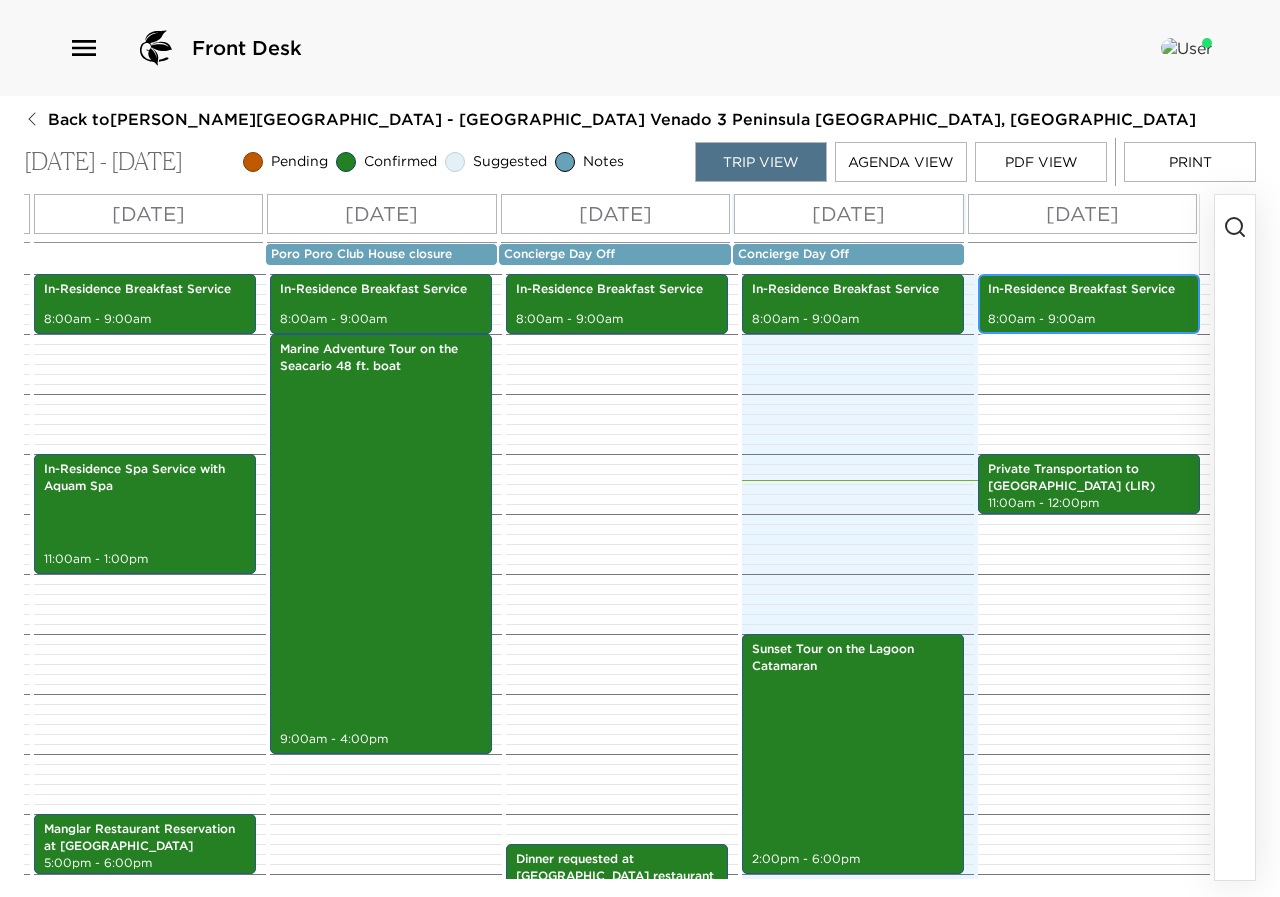 click on "8:00am - 9:00am" at bounding box center [1089, 319] 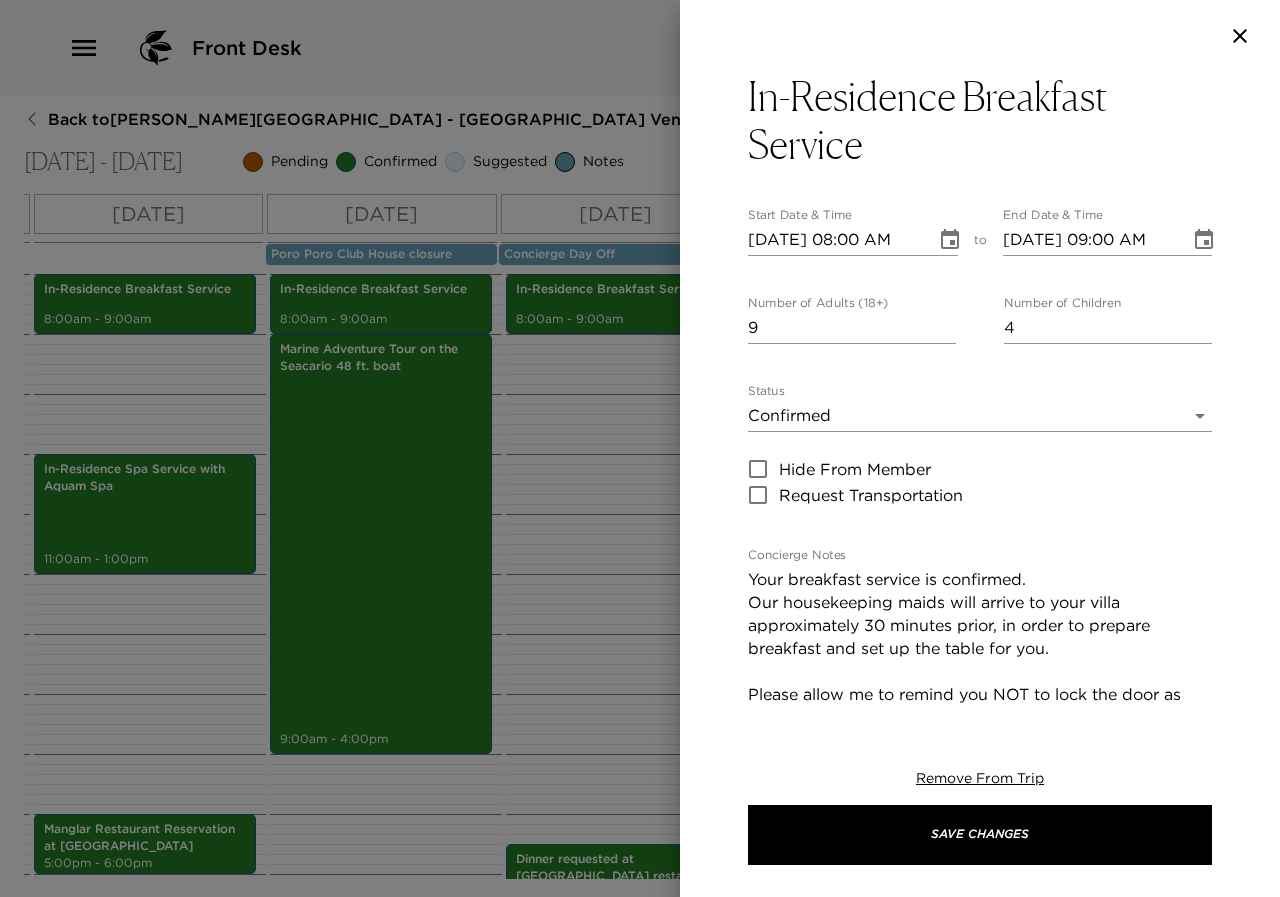 click on "Your breakfast service is confirmed.
Our housekeeping maids will arrive to your villa approximately 30 minutes prior, in order to prepare breakfast and set up the table for you.
Please allow me to remind you NOT to lock the door as they need to enter your villa without bothering you." at bounding box center [980, 648] 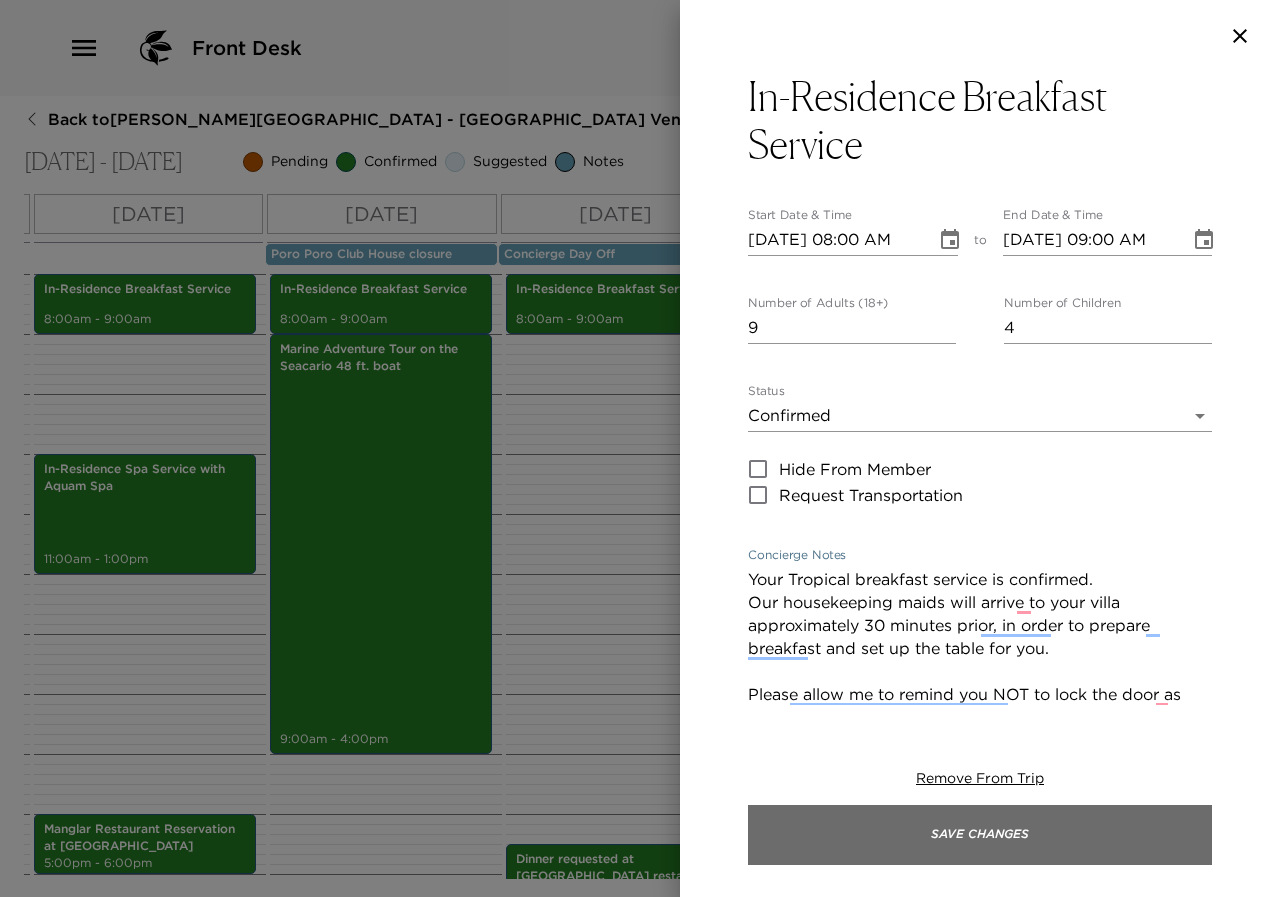 type on "Your Tropical breakfast service is confirmed.
Our housekeeping maids will arrive to your villa approximately 30 minutes prior, in order to prepare breakfast and set up the table for you.
Please allow me to remind you NOT to lock the door as they need to enter your villa without bothering you." 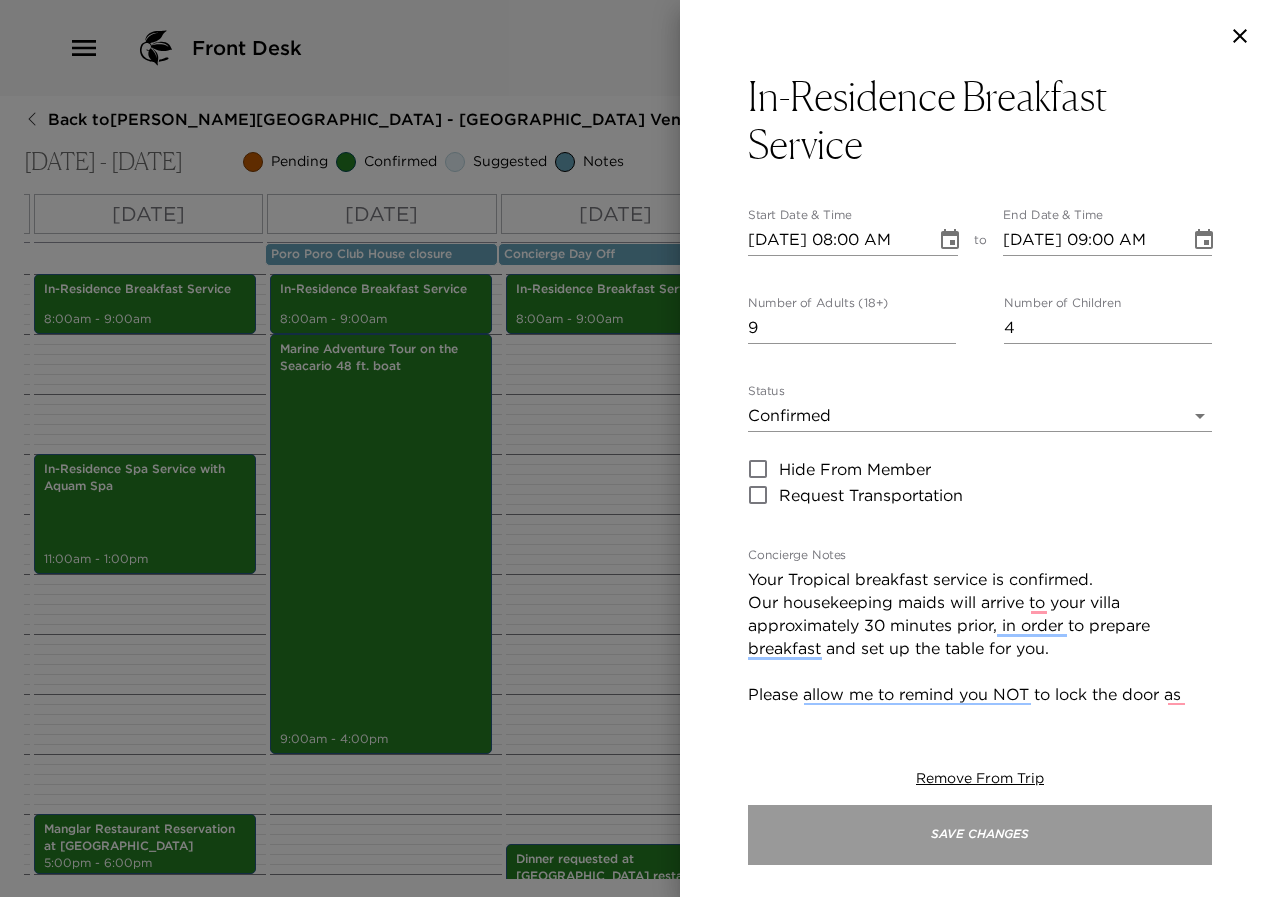 click on "Save Changes" at bounding box center [980, 835] 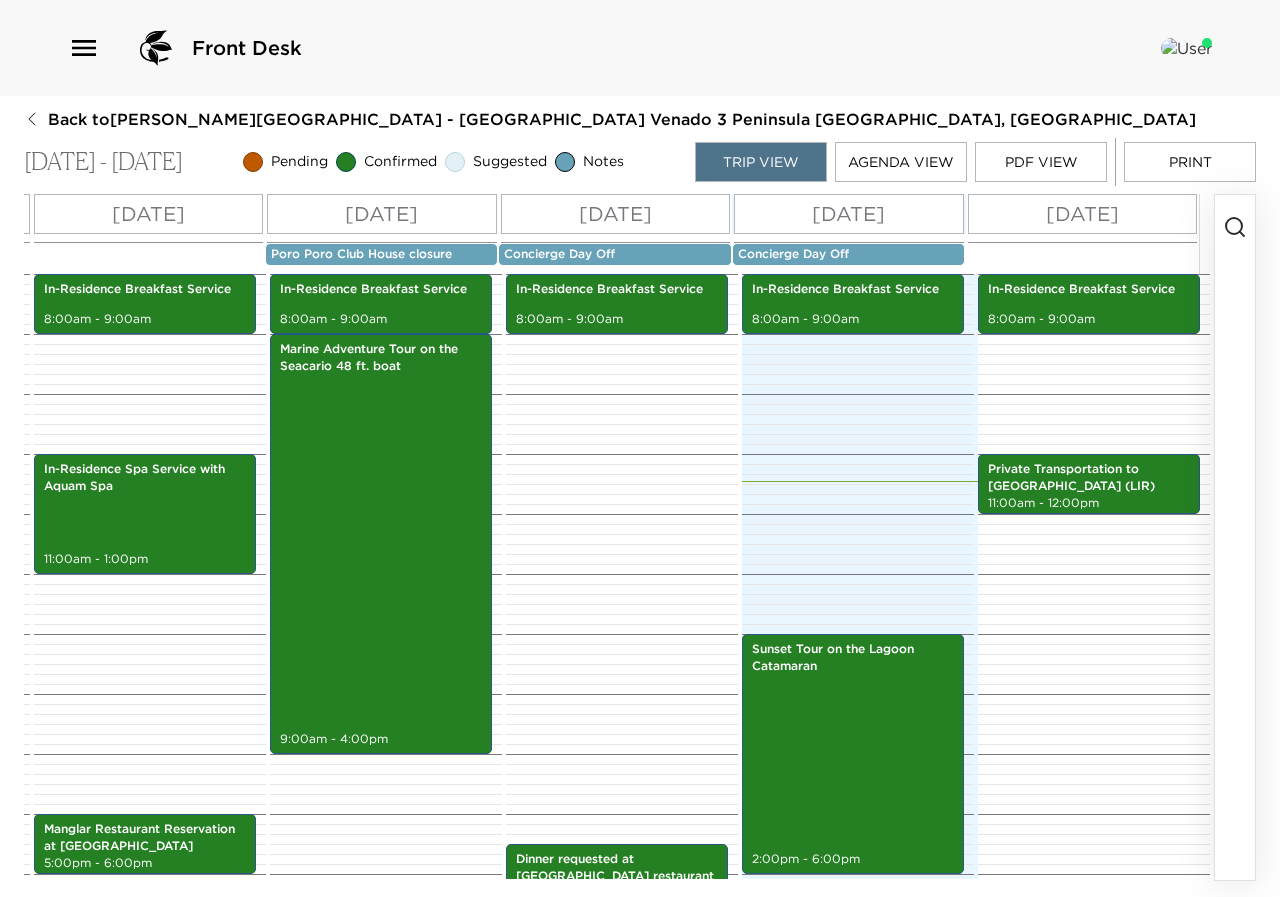 click 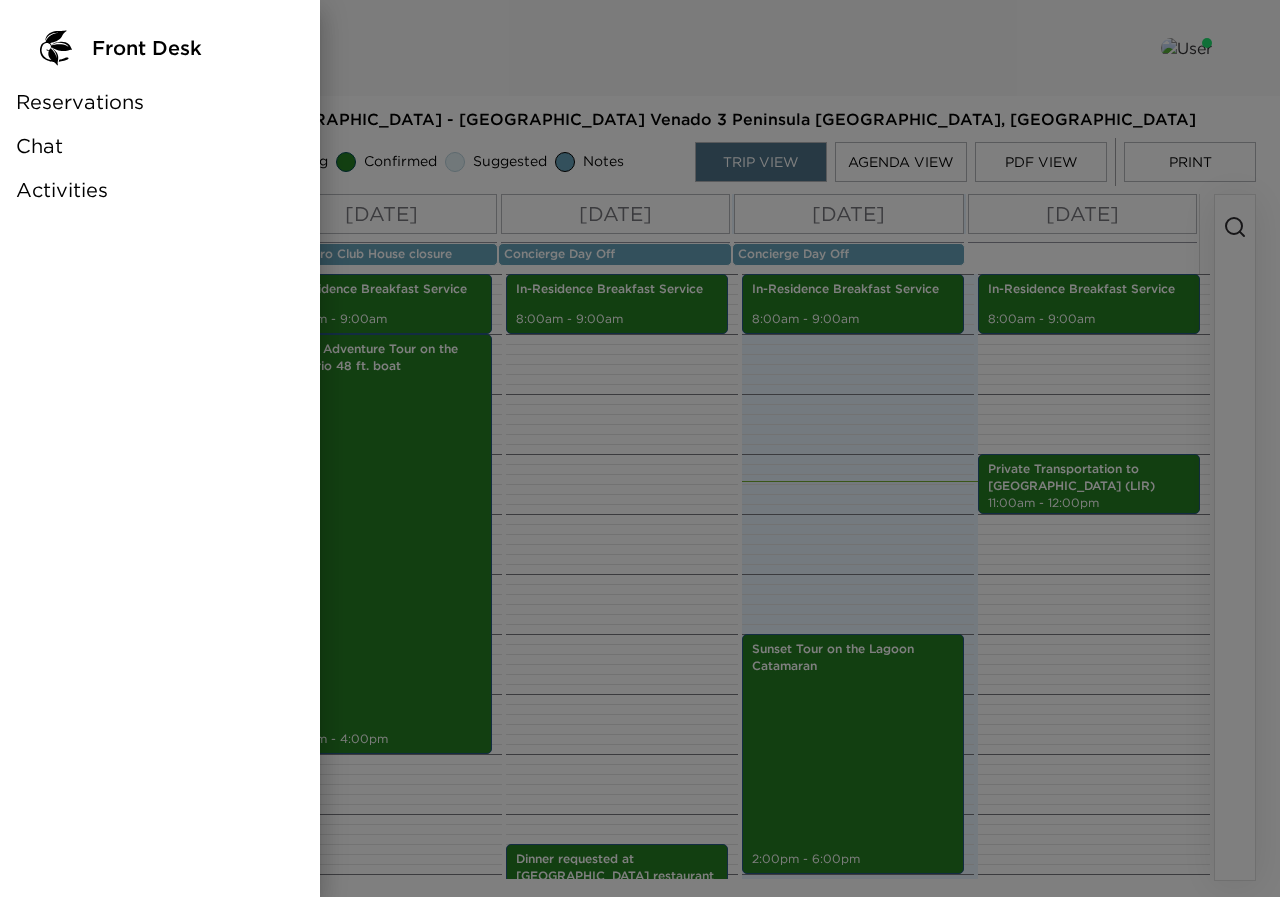 click on "Chat" at bounding box center [39, 146] 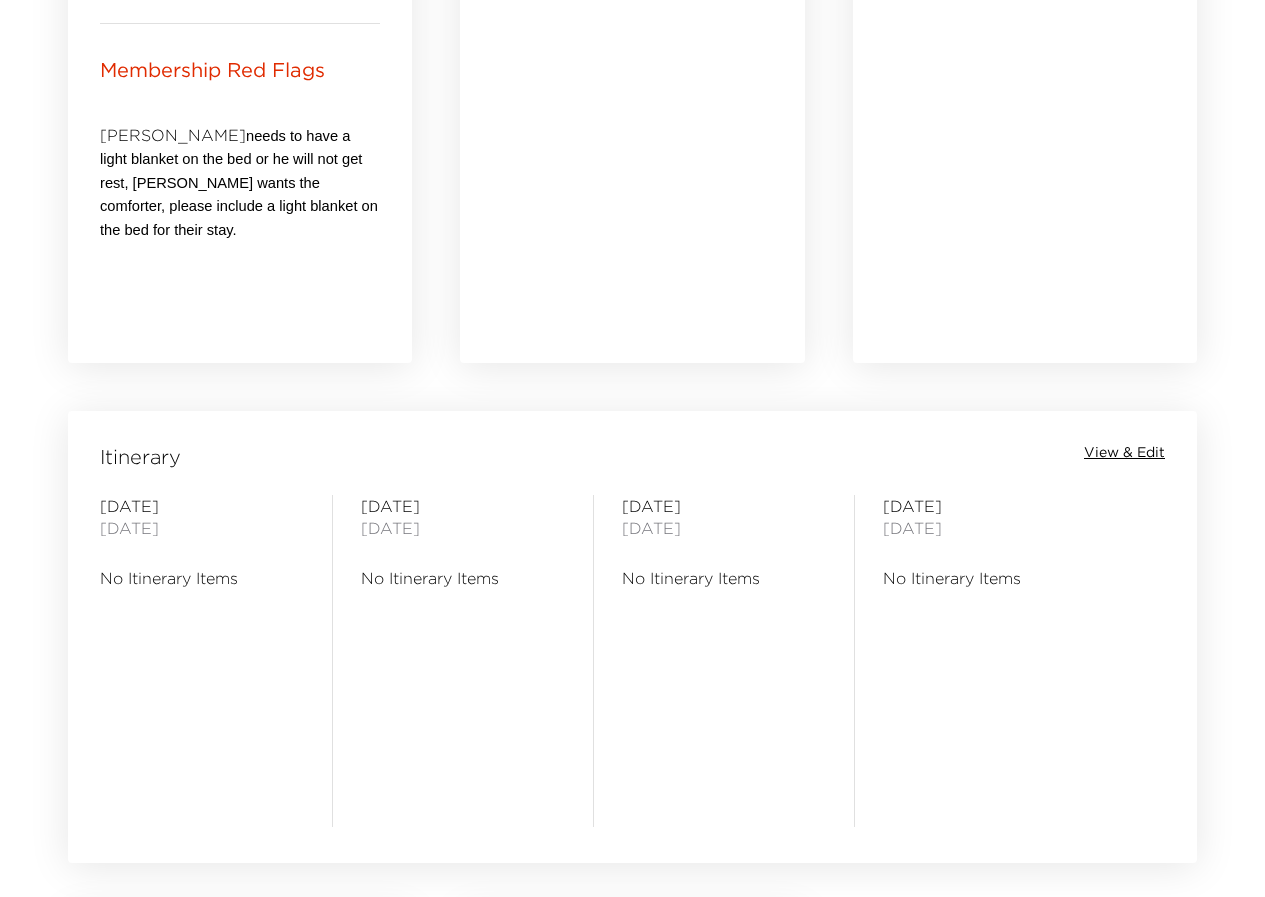 scroll, scrollTop: 1500, scrollLeft: 0, axis: vertical 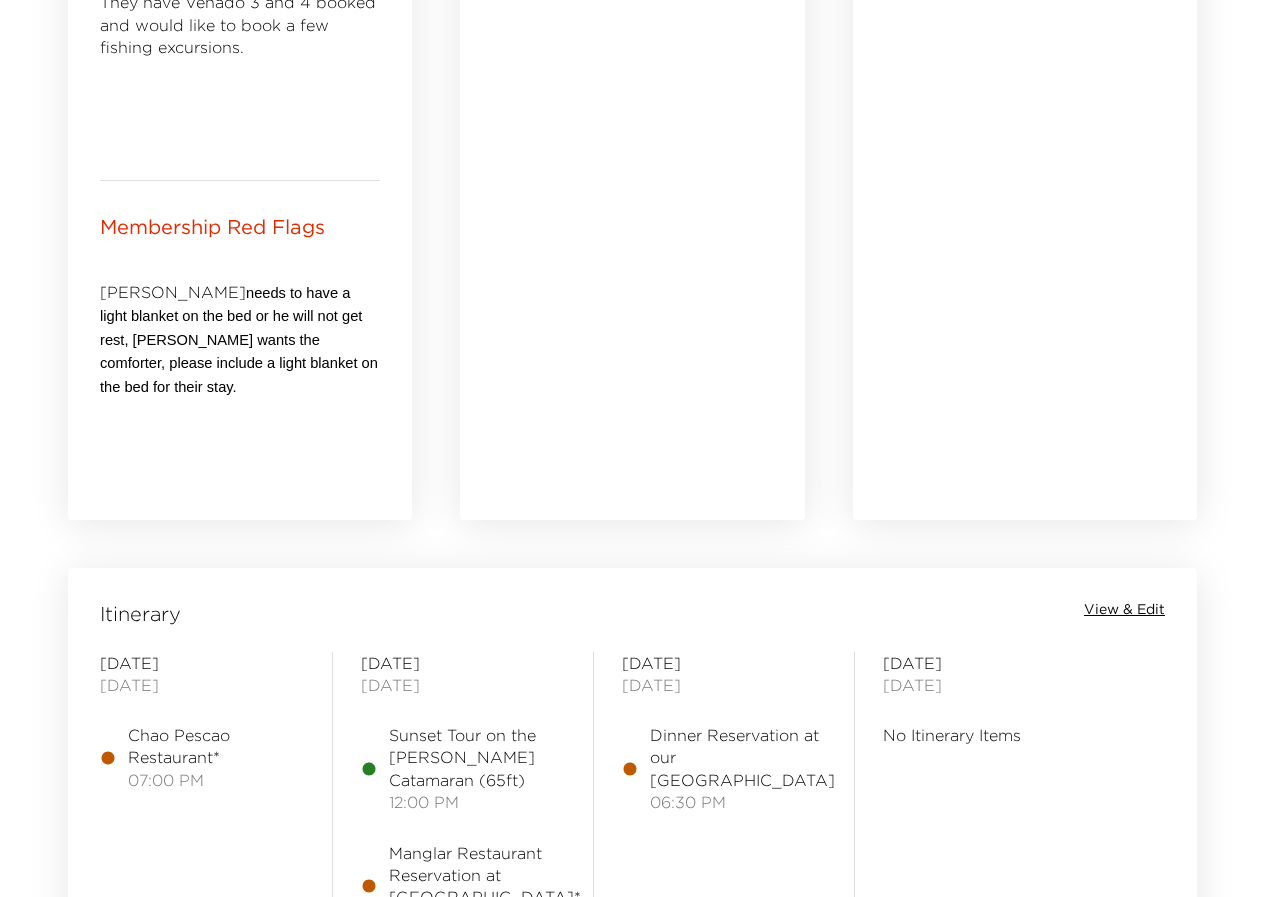 click on "View & Edit" at bounding box center [1124, 610] 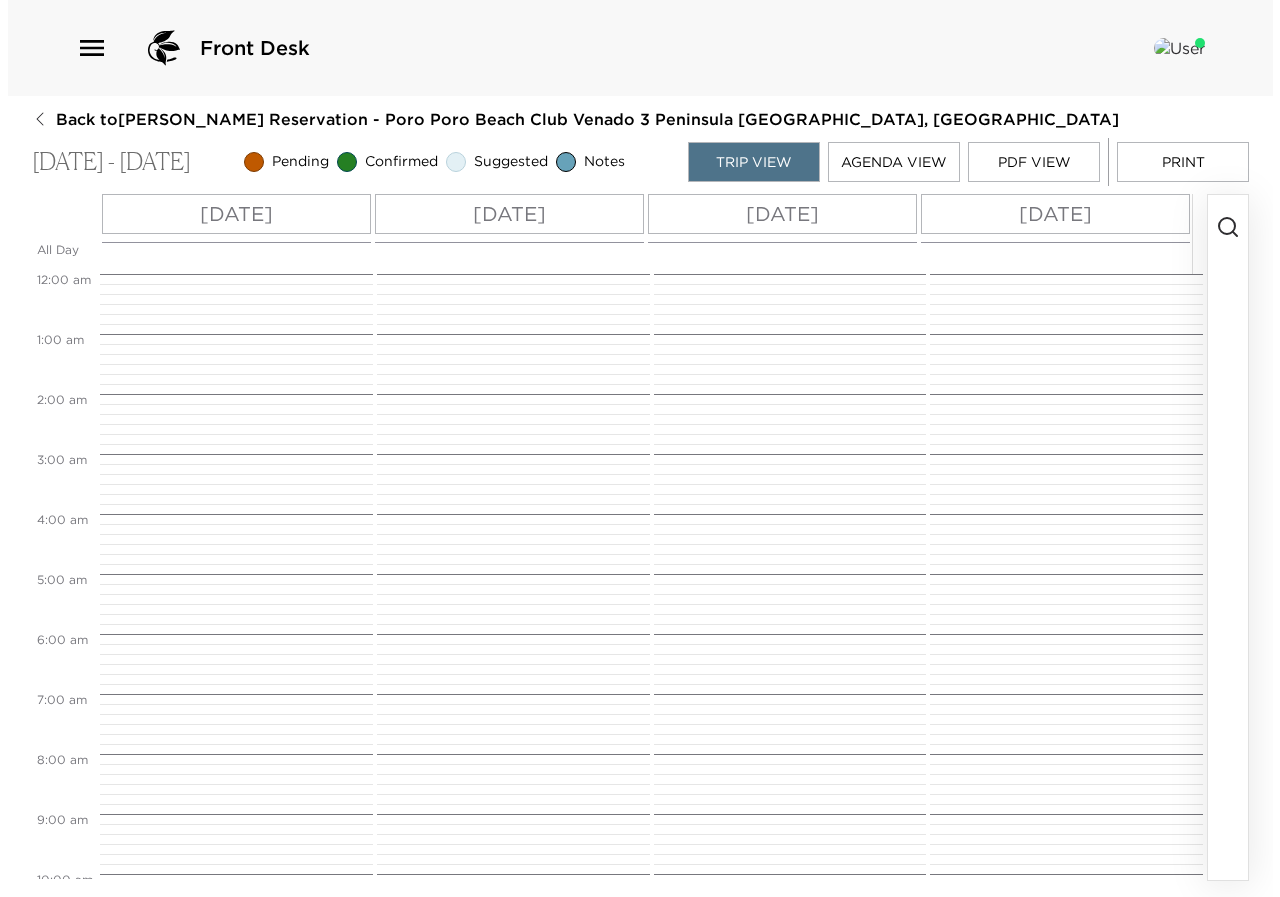 scroll, scrollTop: 0, scrollLeft: 0, axis: both 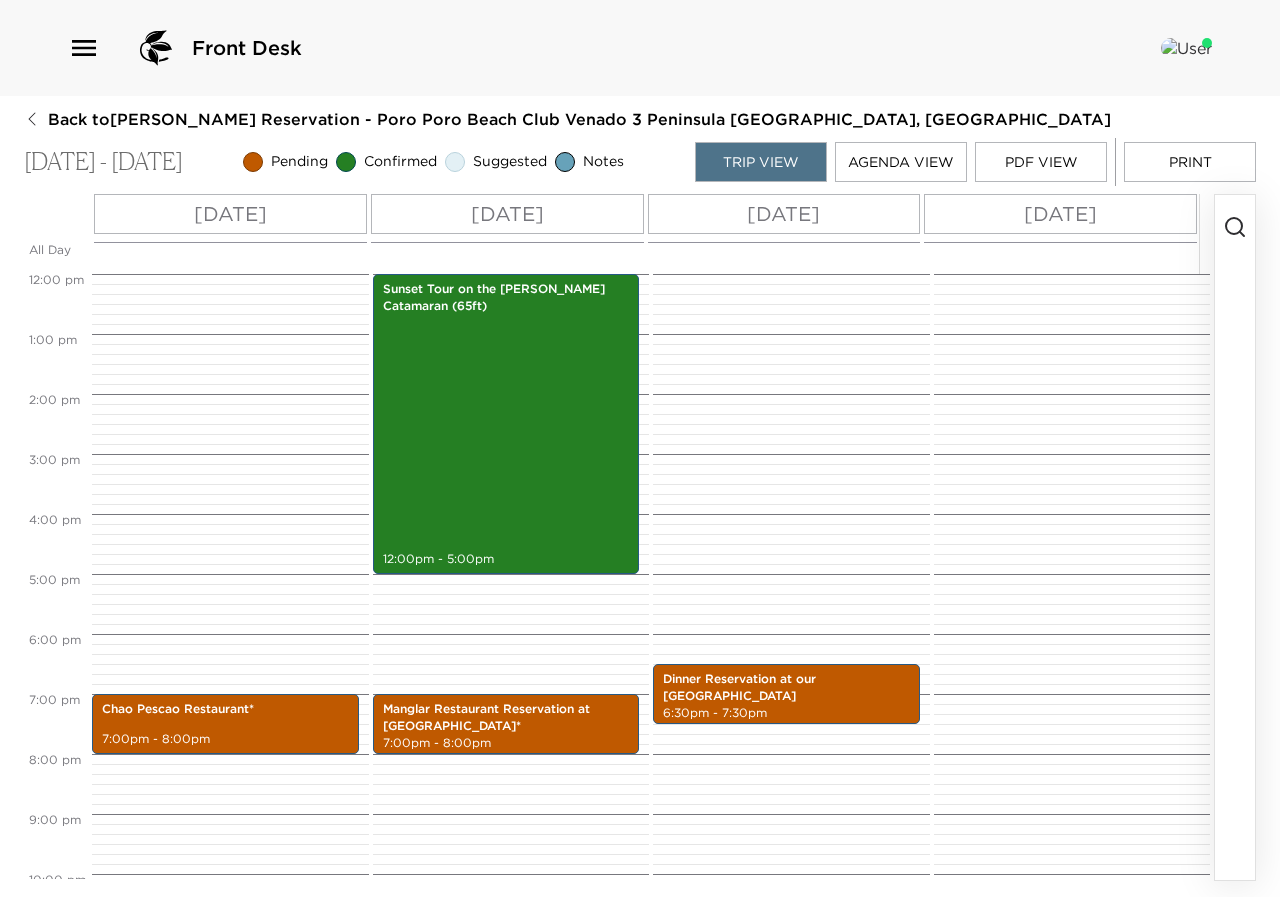 click 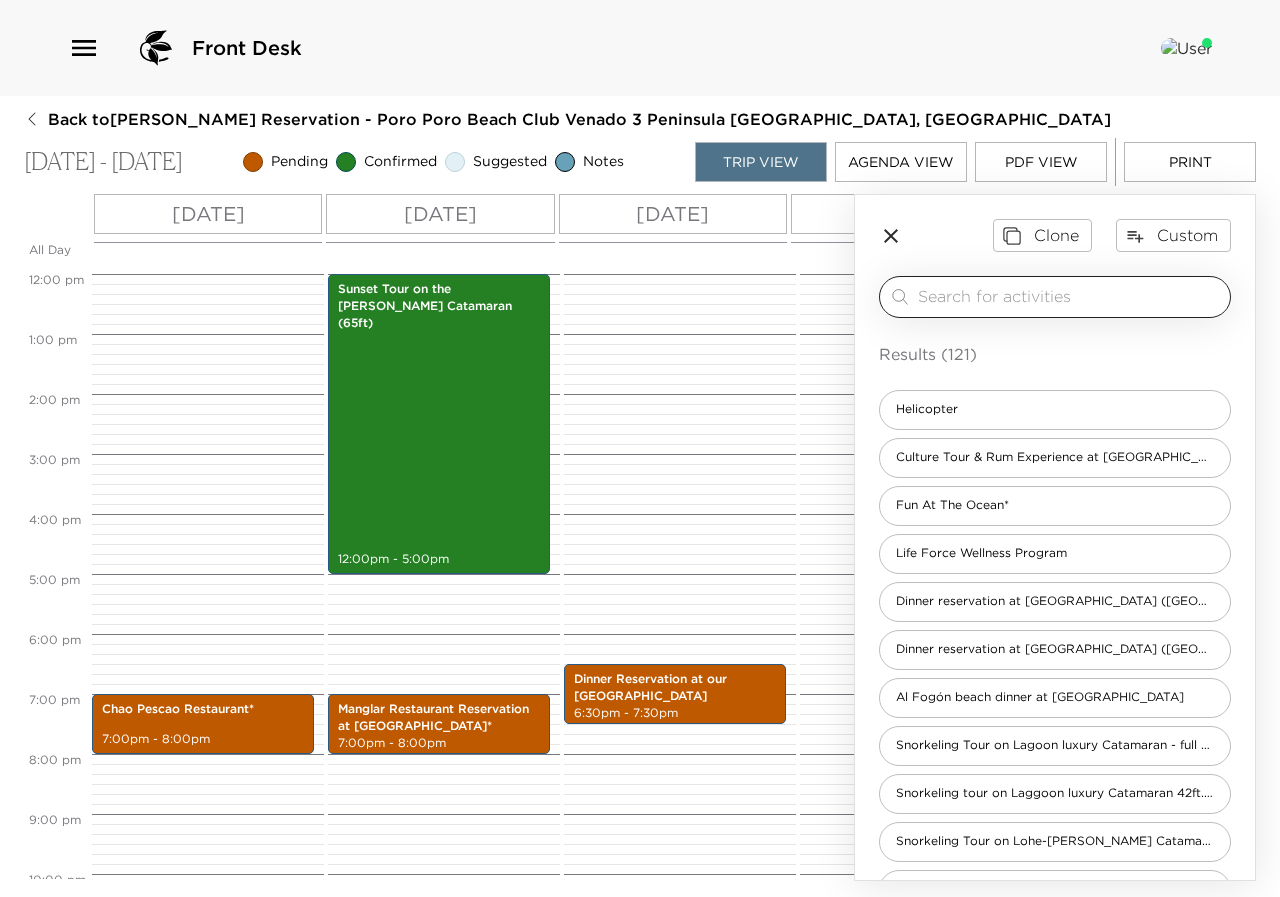 click at bounding box center (1070, 296) 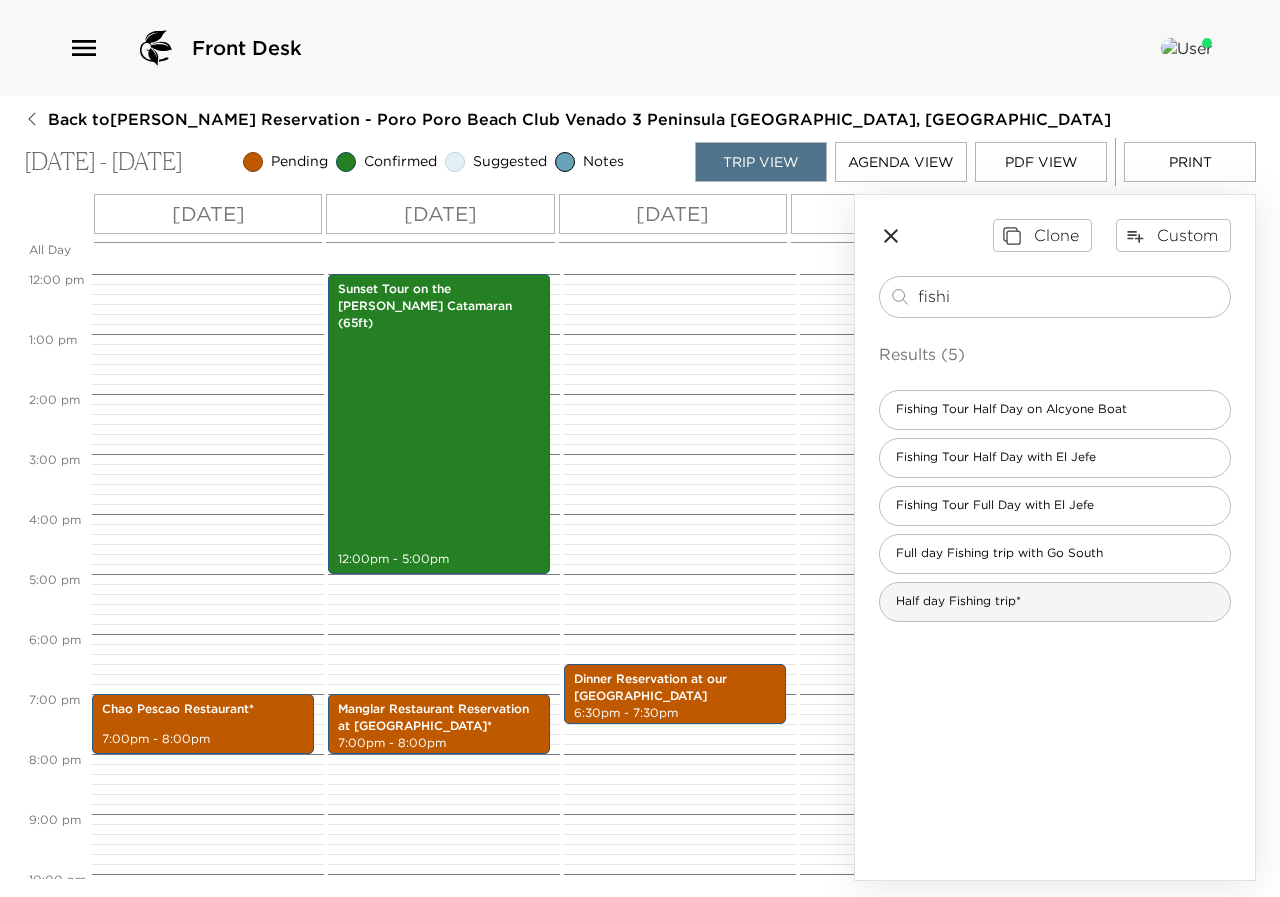 type on "fishi" 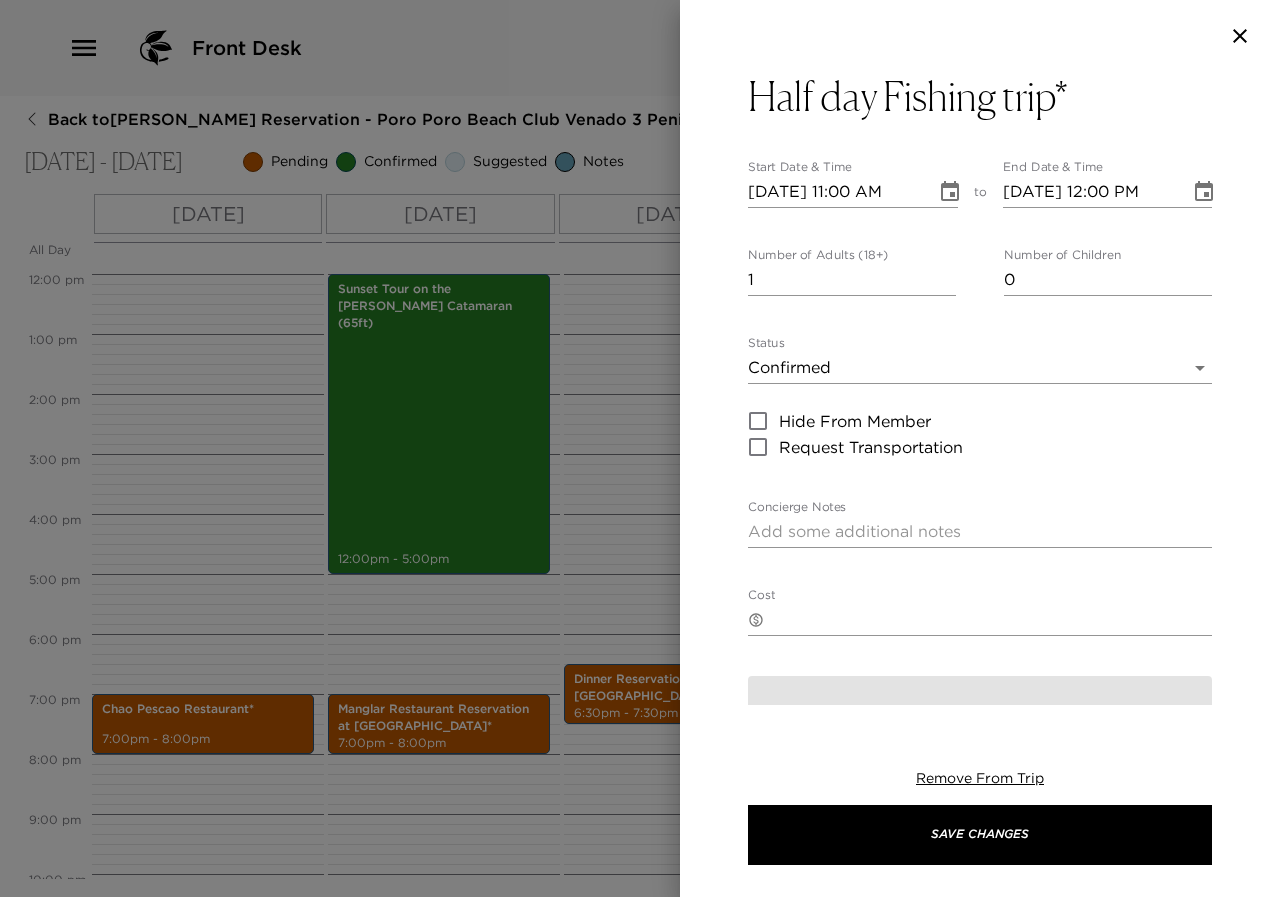type on "Your half day Fishing trip has been confirmed. The boat will be departing from XXXXX Please don't forget to dress appropriately. This trip includes a half day fishing boat, all fishing equipment, water, sodas, and fruits. Helpful Hint: Bathing suit, cap or hat, plastic bag (for wet clothes), sandals or rubber shoes, shorts, sunscreen. Confirmed by: XXXXX" 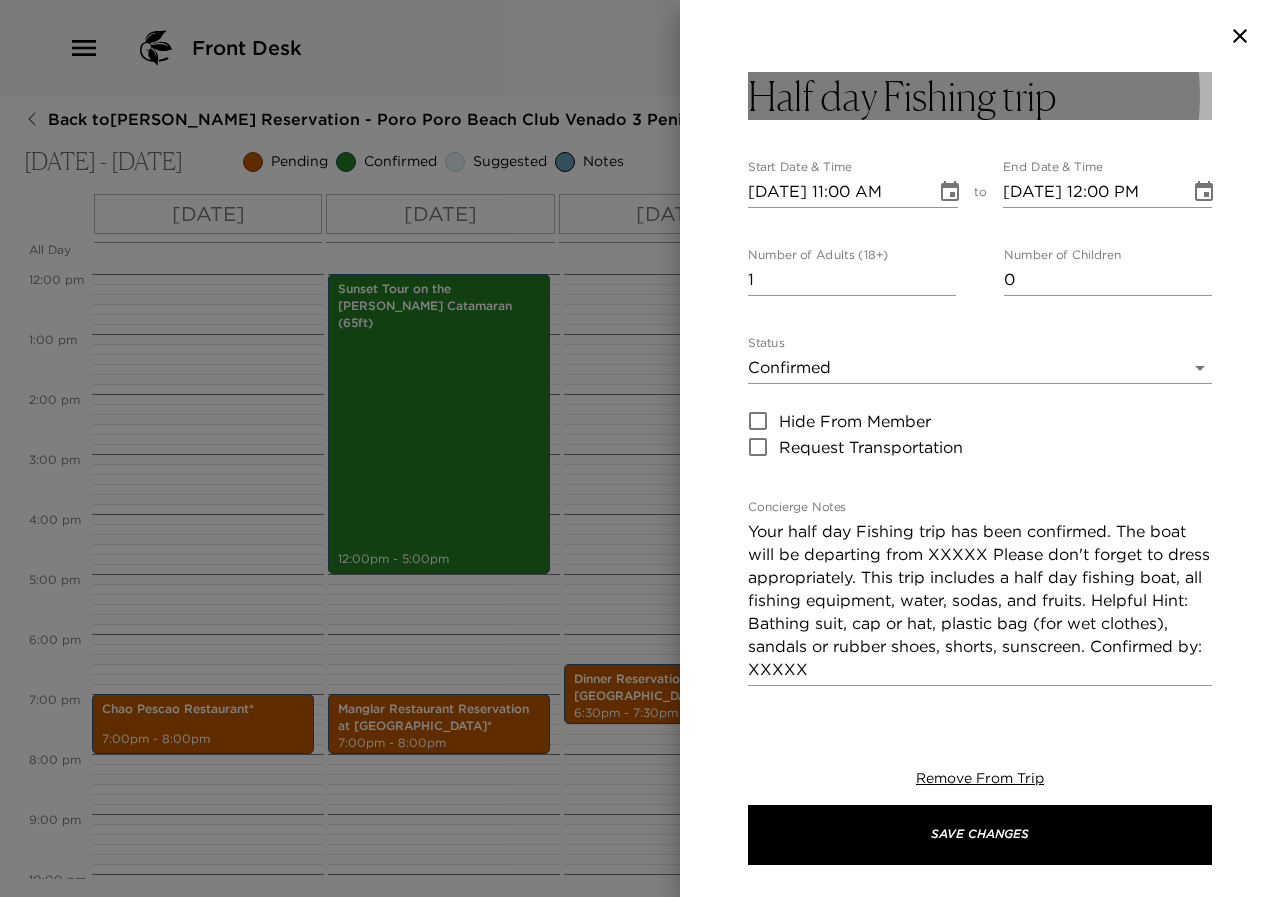 click on "Half day Fishing trip" at bounding box center [980, 96] 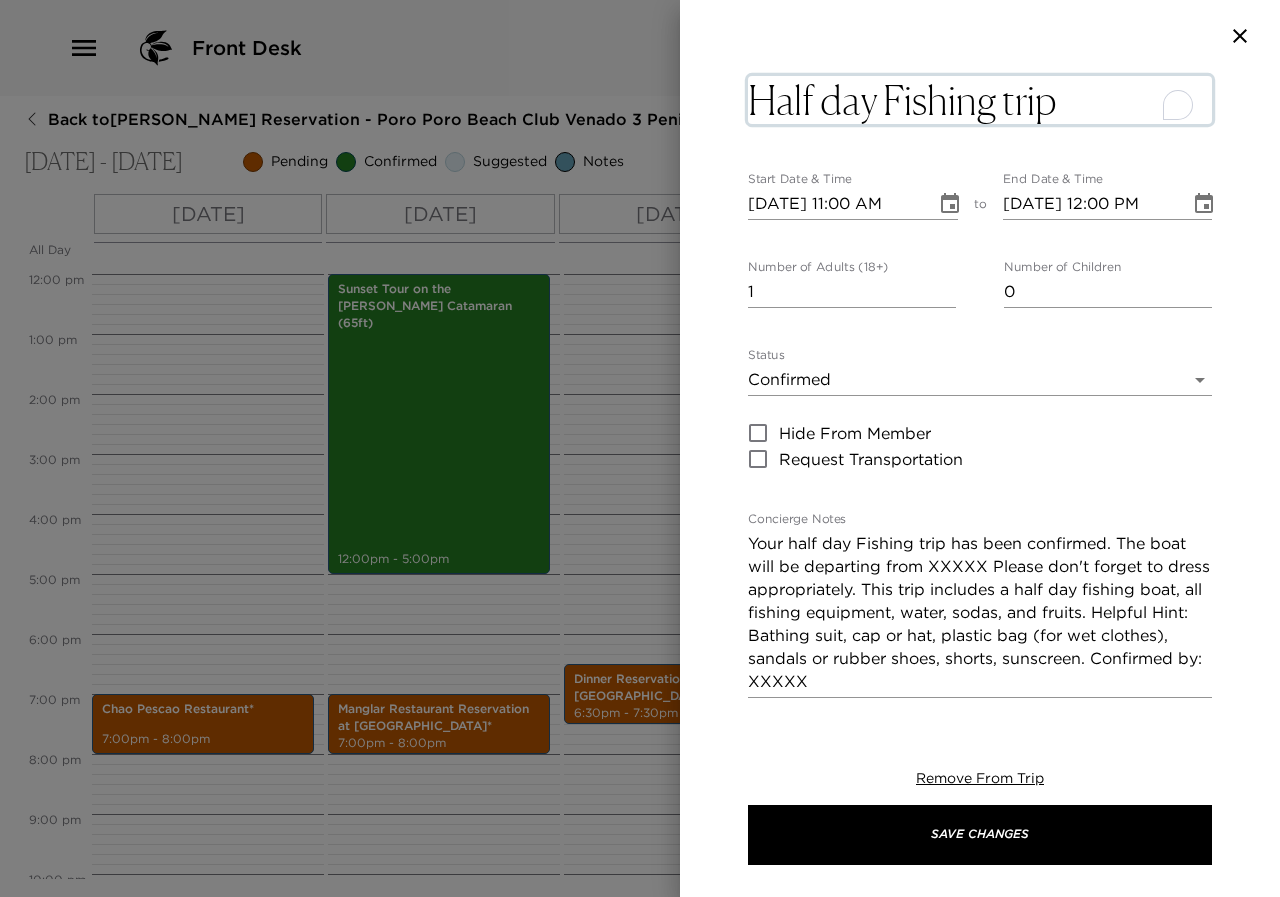 click on "Half day Fishing trip" at bounding box center [980, 100] 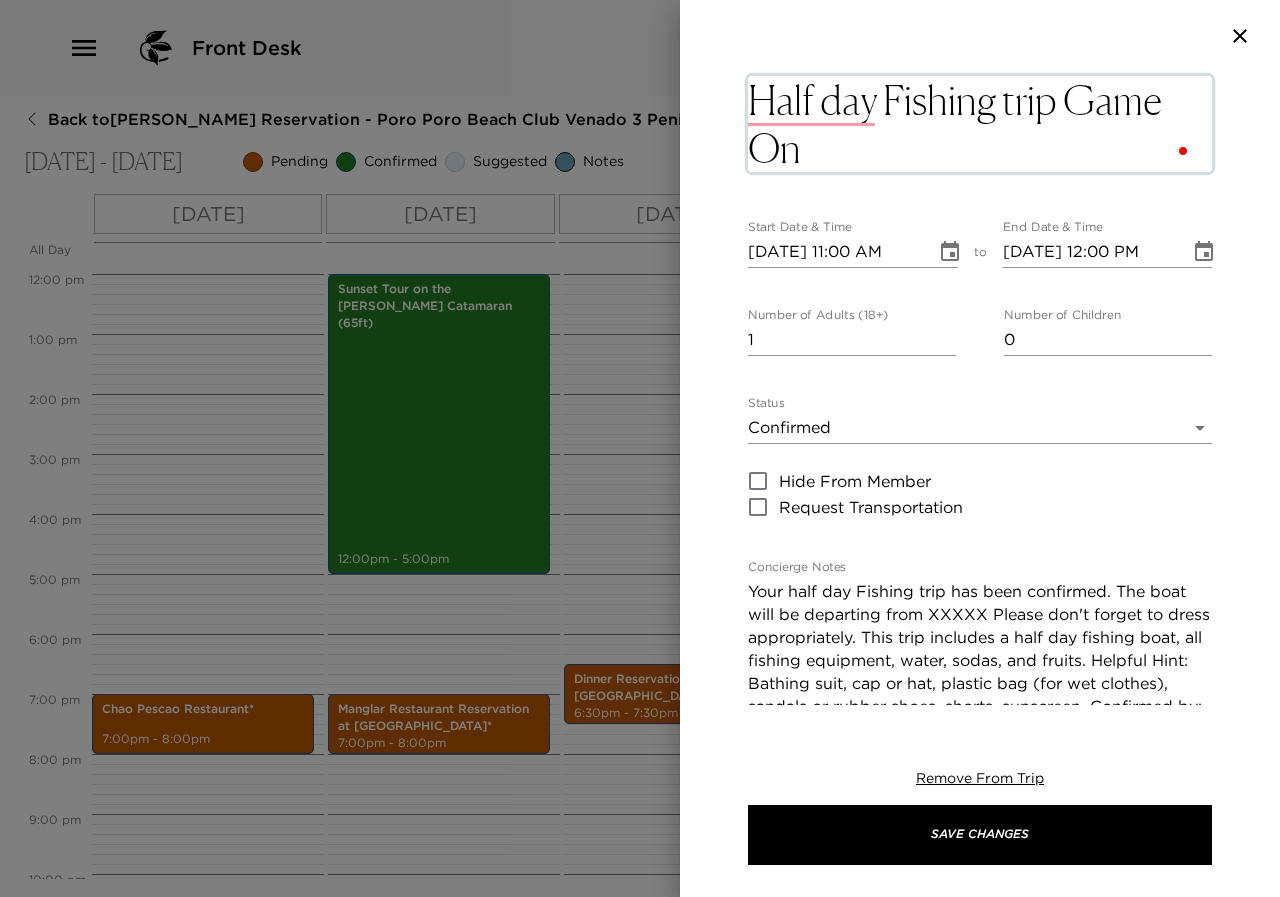 type on "Half day Fishing trip Game On" 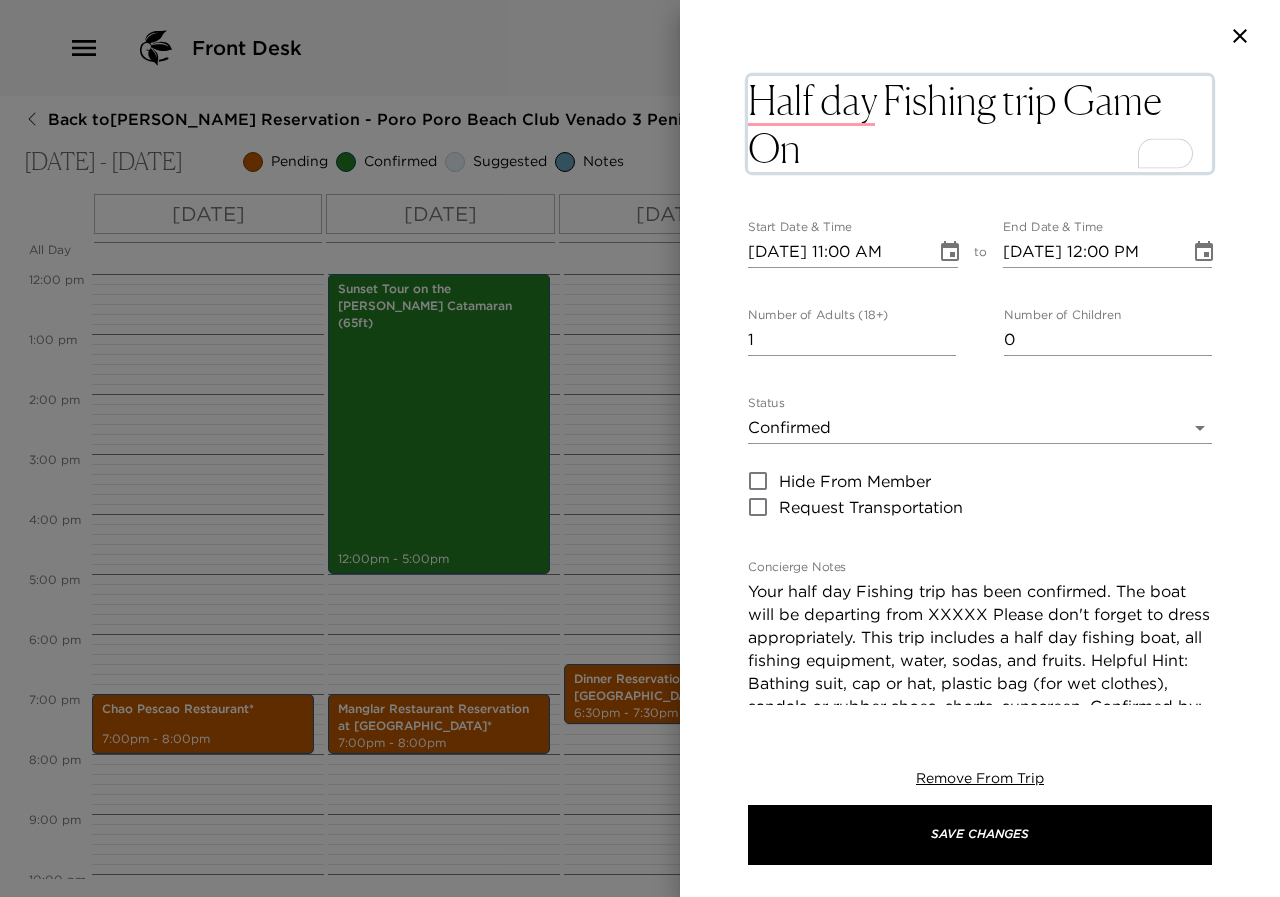 click on "1" at bounding box center (852, 340) 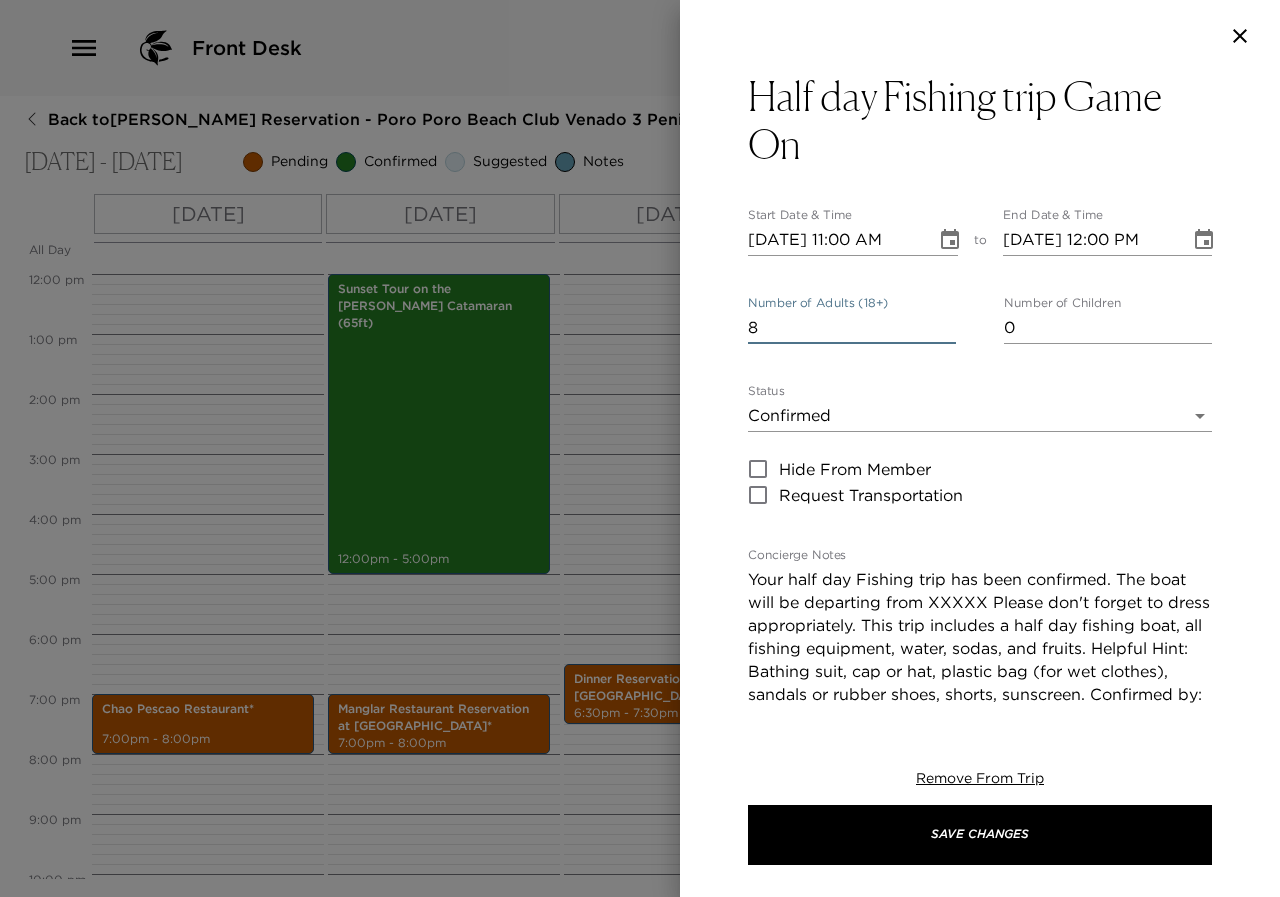type on "8" 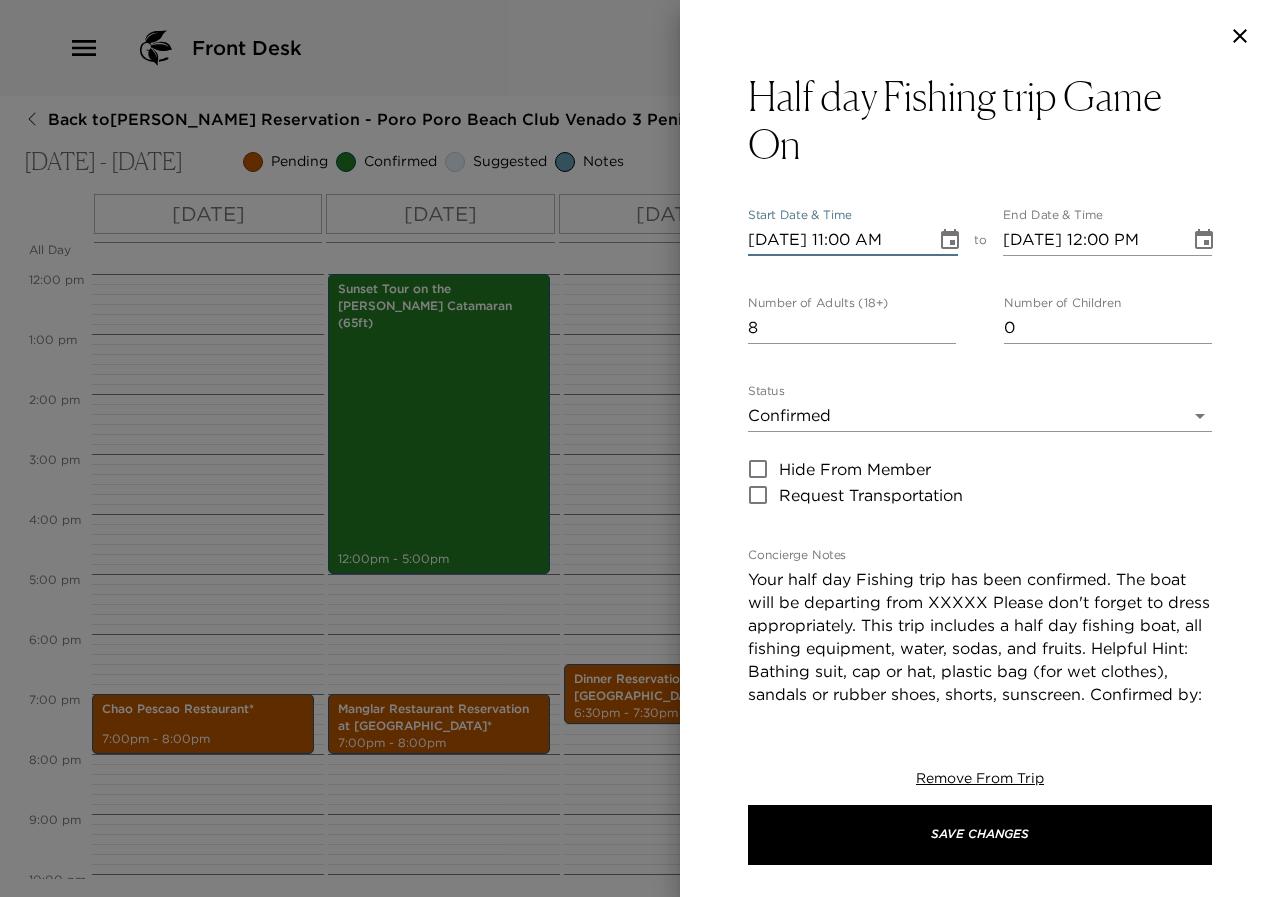 click on "[DATE] 11:00 AM" at bounding box center (835, 240) 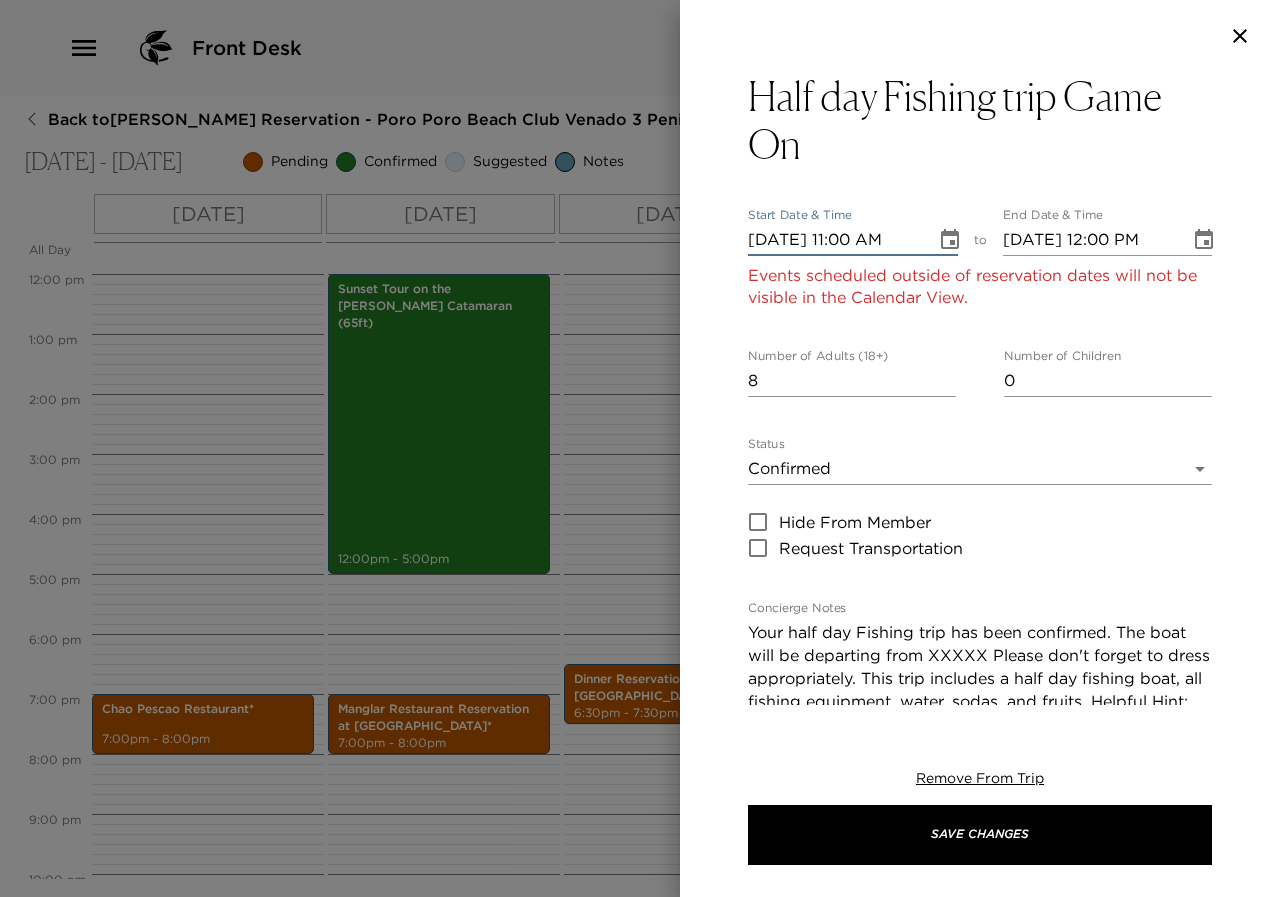 type on "[DATE] 11:00 AM" 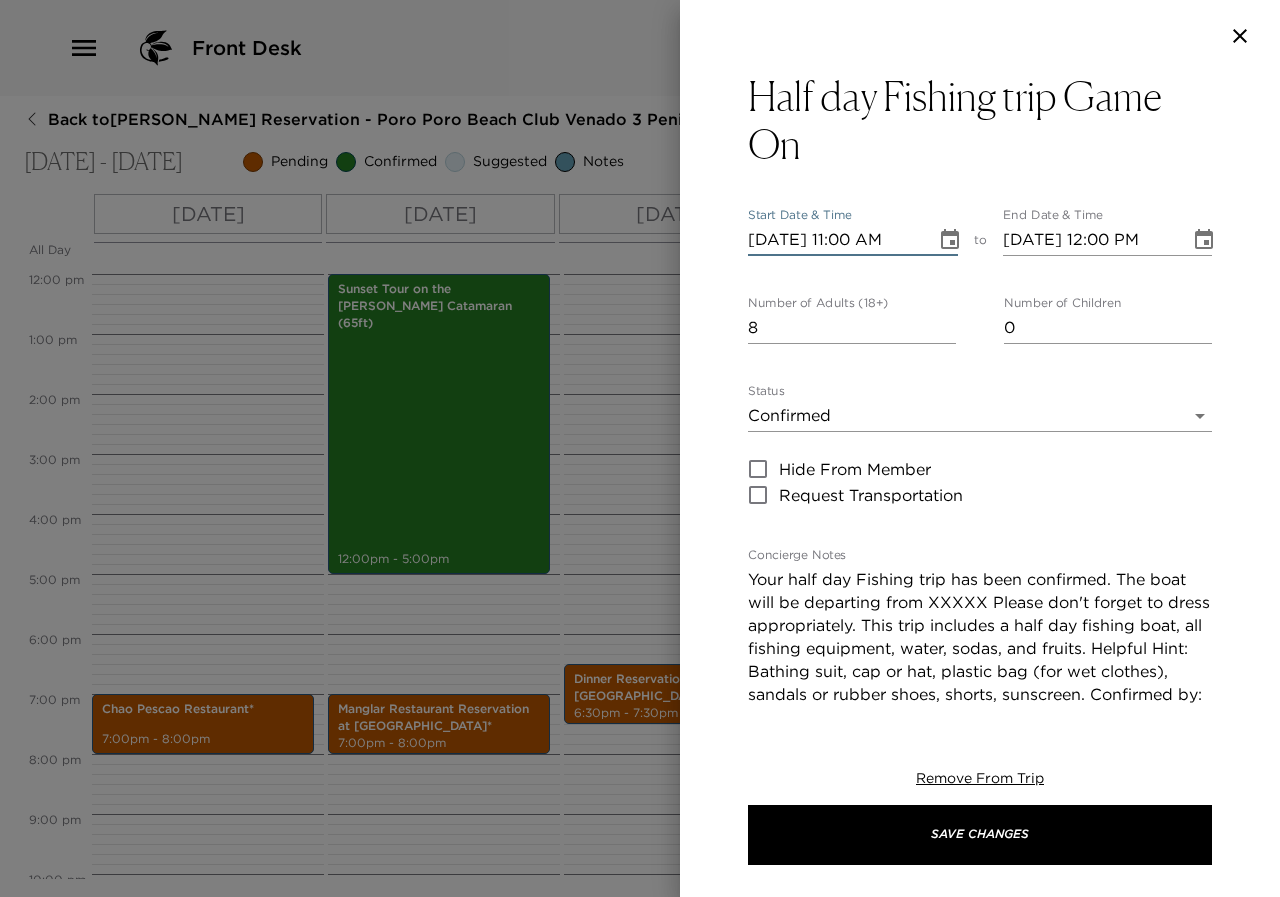 click on "[DATE] 11:00 AM" at bounding box center (835, 240) 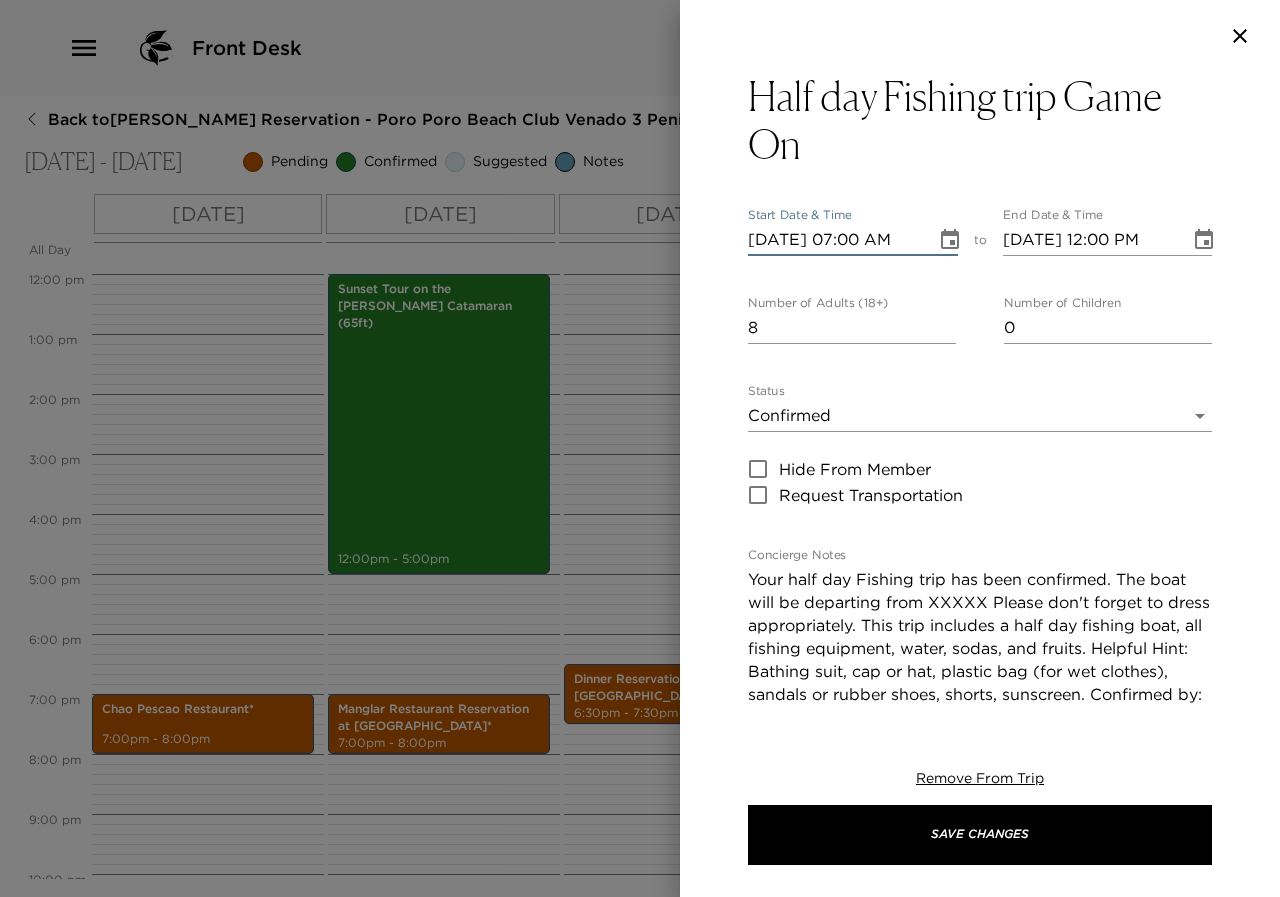 type on "[DATE] 07:00 AM" 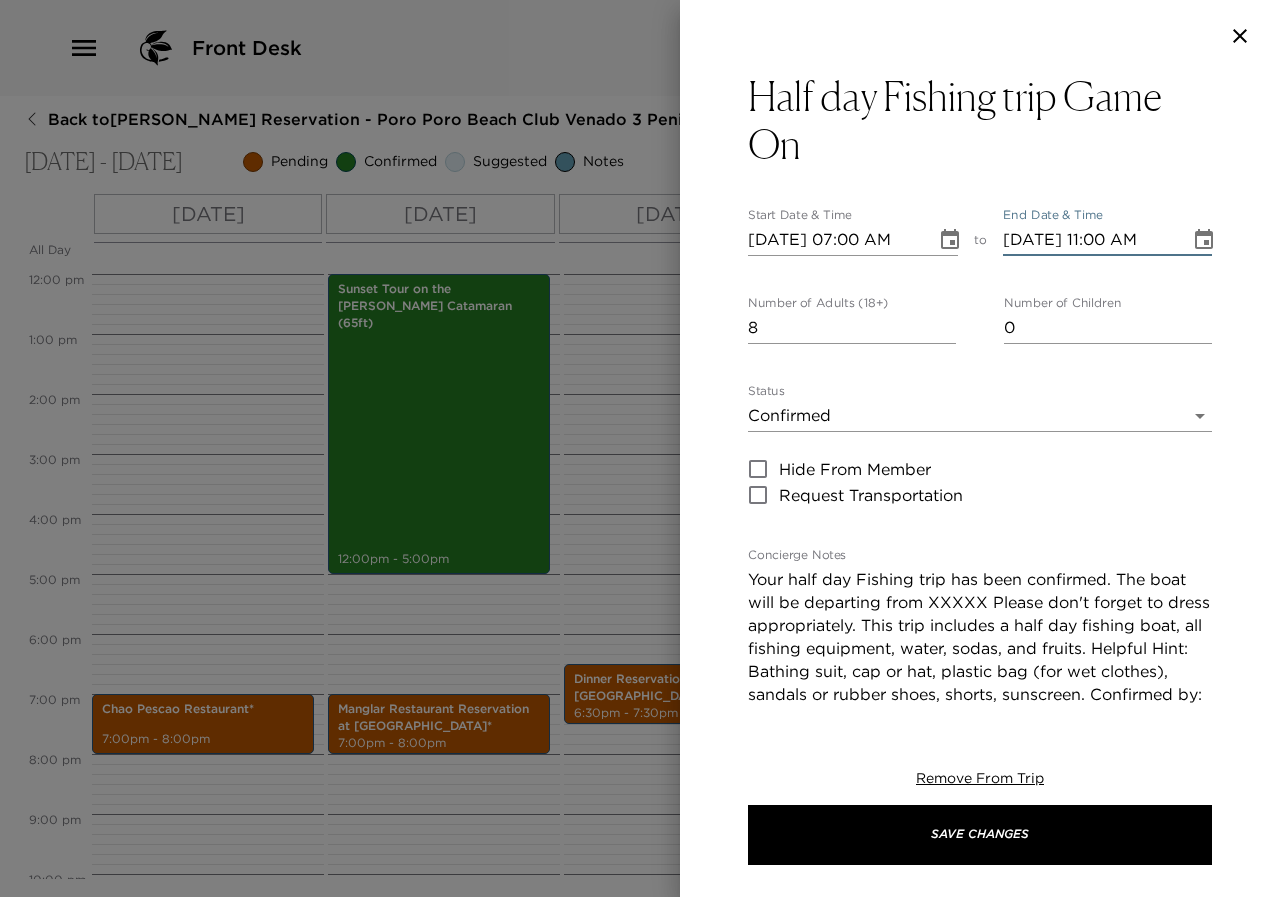type on "[DATE] 11:00 AM" 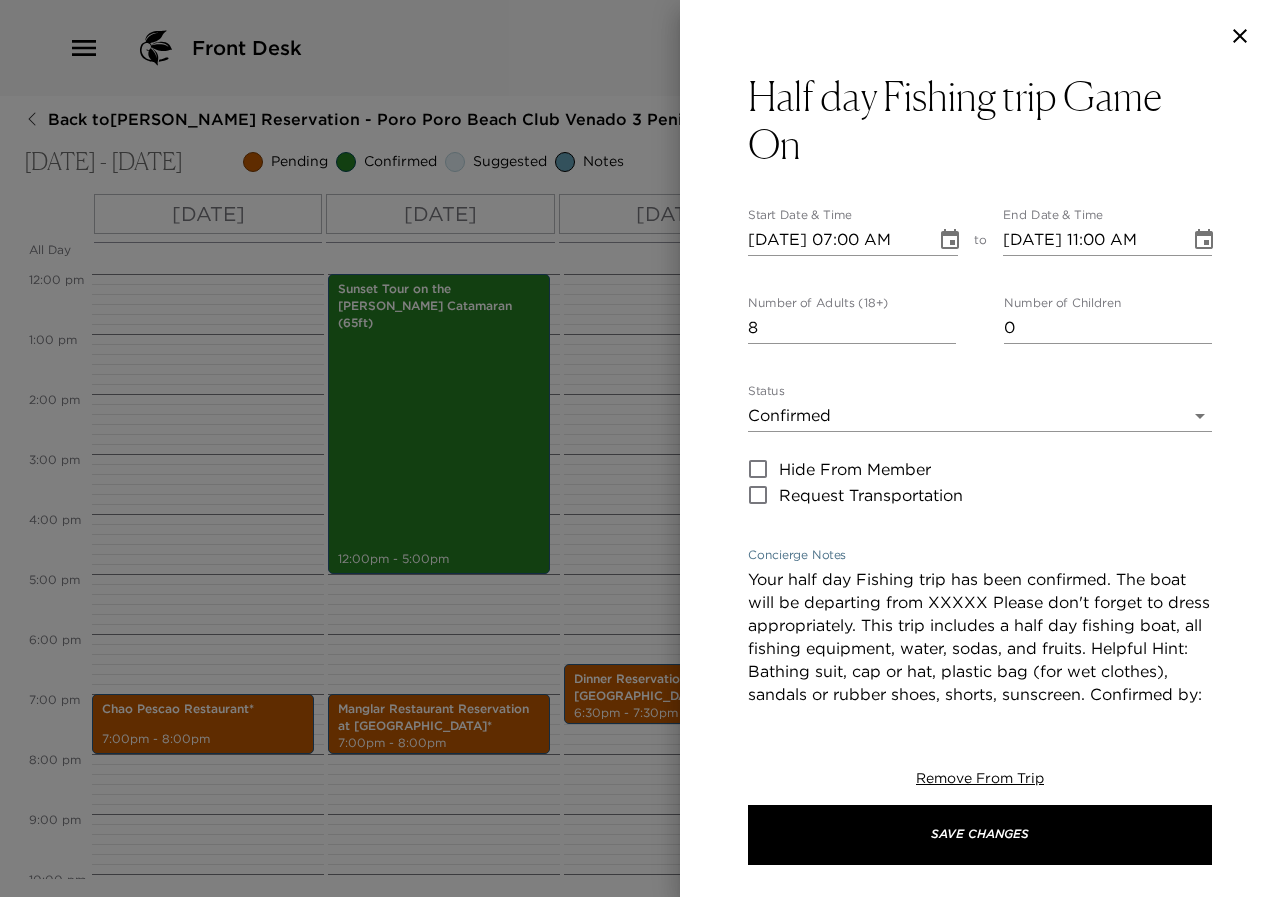 drag, startPoint x: 974, startPoint y: 601, endPoint x: 936, endPoint y: 601, distance: 38 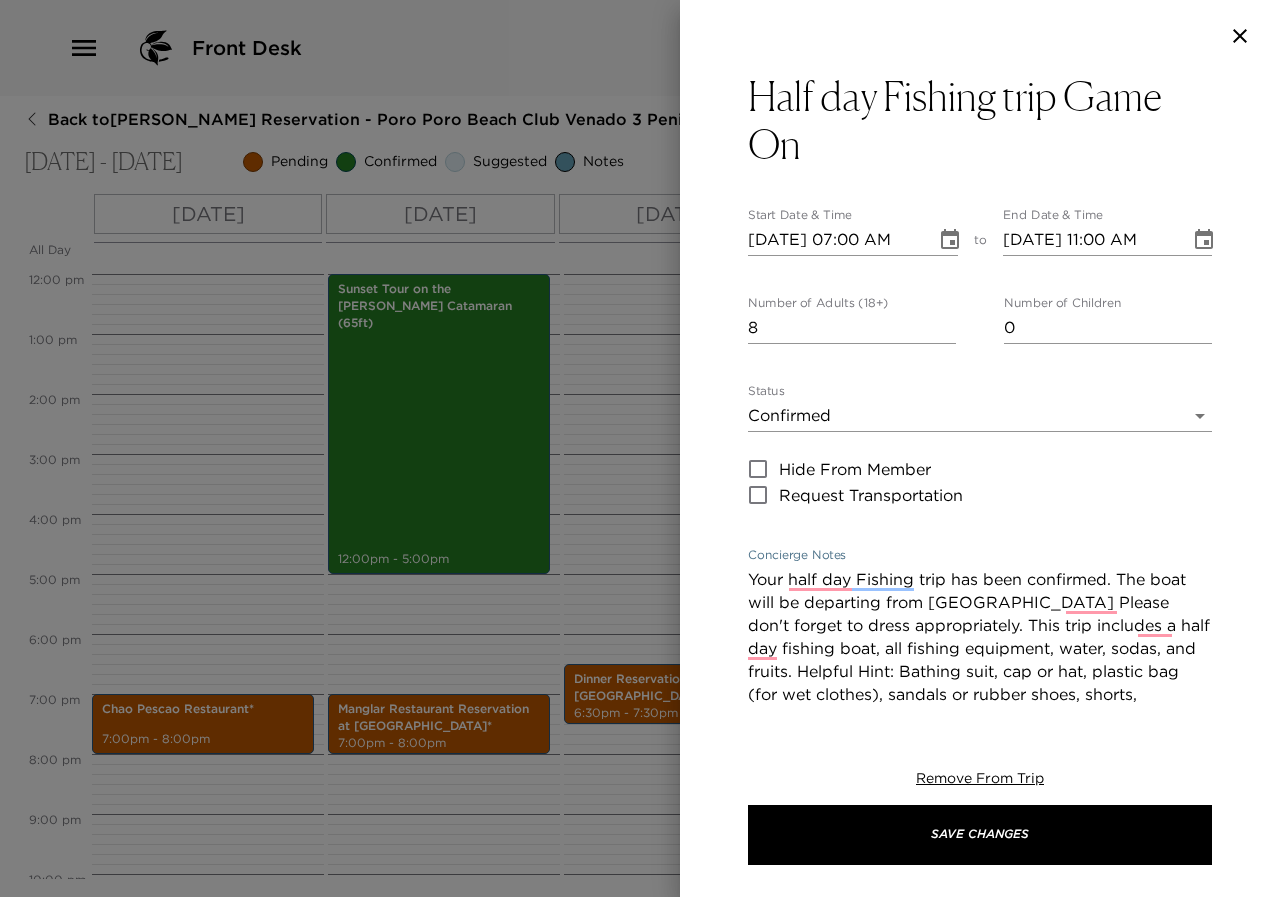 scroll, scrollTop: 123, scrollLeft: 0, axis: vertical 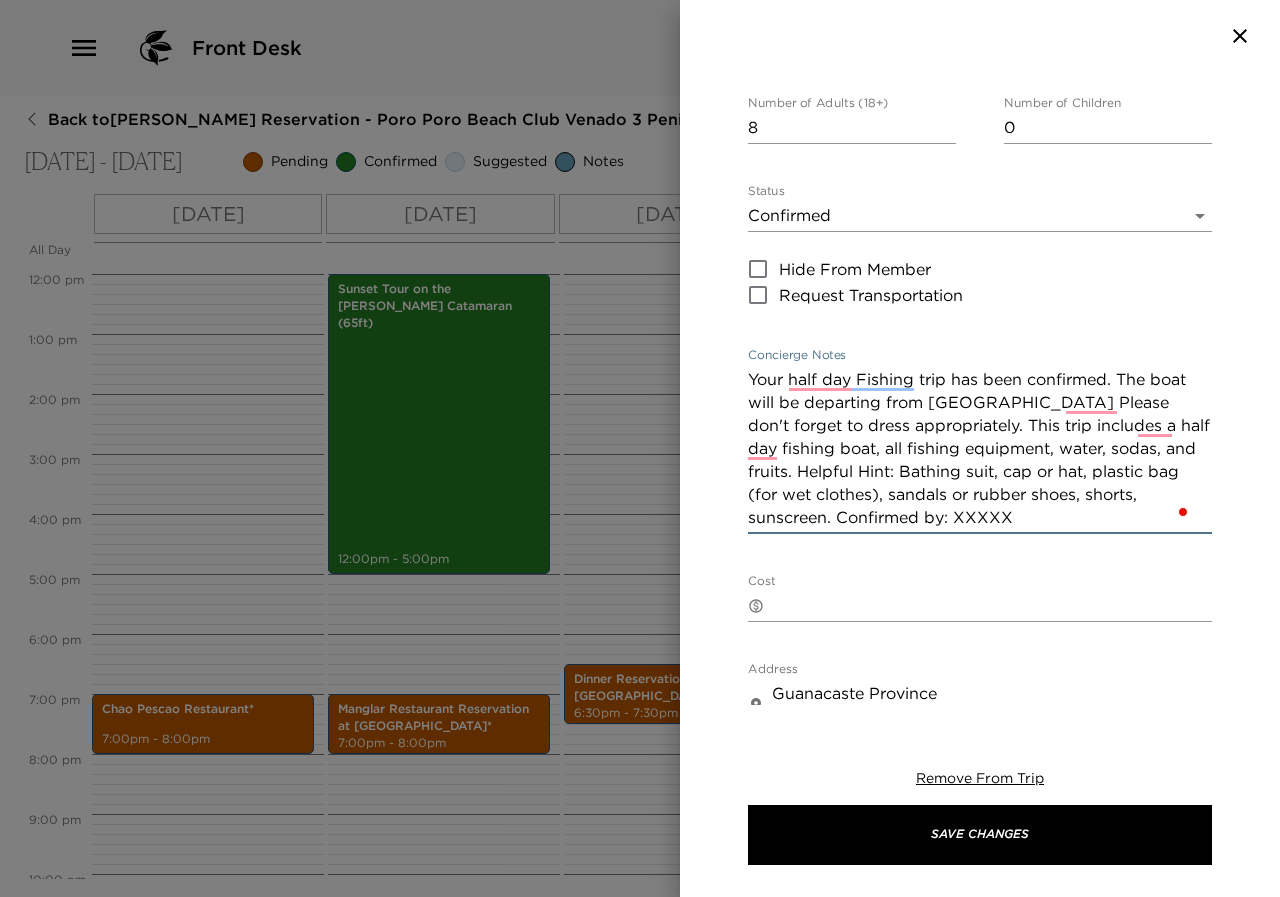 click on "Your half day Fishing trip has been confirmed. The boat will be departing from [GEOGRAPHIC_DATA] Please don't forget to dress appropriately. This trip includes a half day fishing boat, all fishing equipment, water, sodas, and fruits. Helpful Hint: Bathing suit, cap or hat, plastic bag (for wet clothes), sandals or rubber shoes, shorts, sunscreen. Confirmed by: XXXXX" at bounding box center (980, 448) 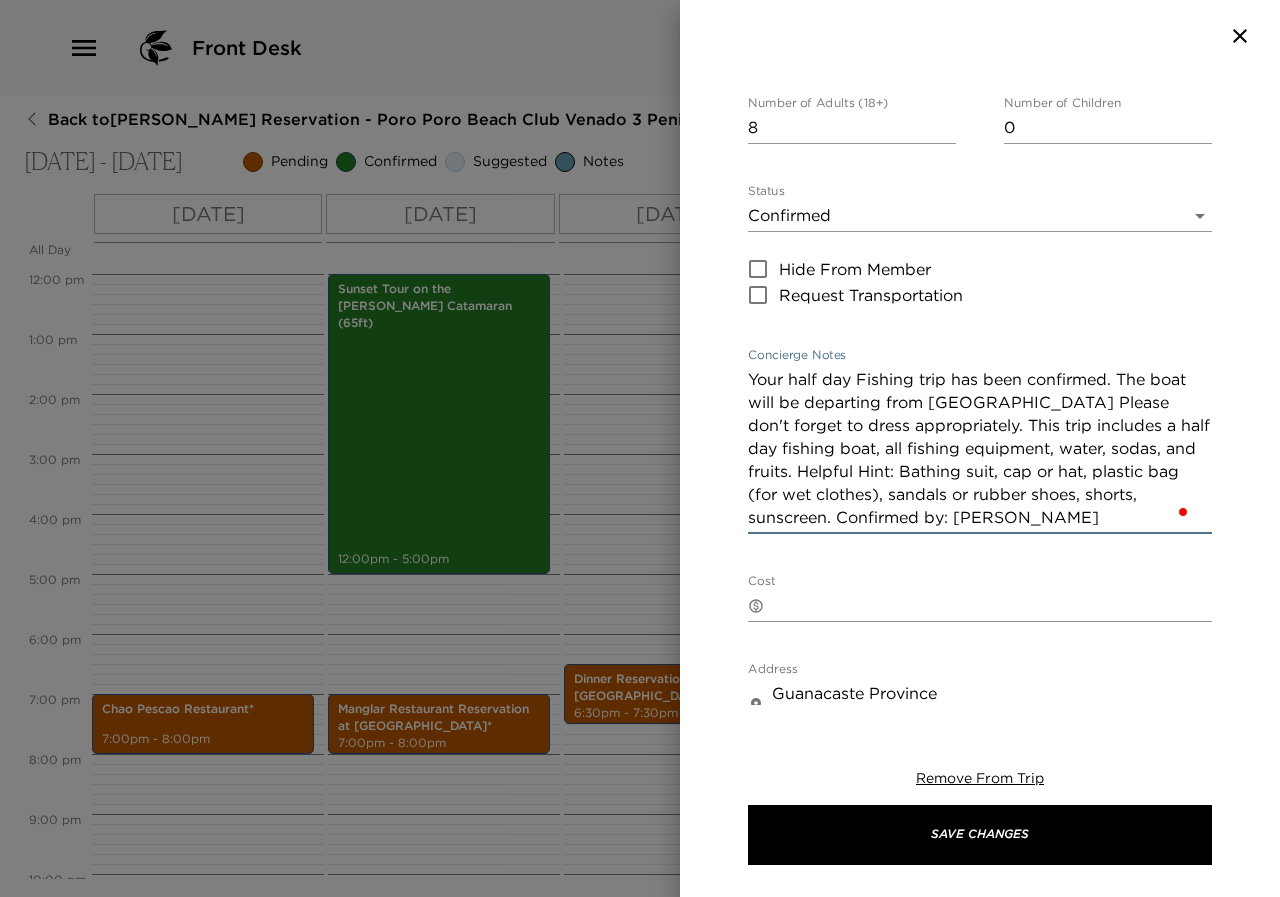 scroll, scrollTop: 390, scrollLeft: 0, axis: vertical 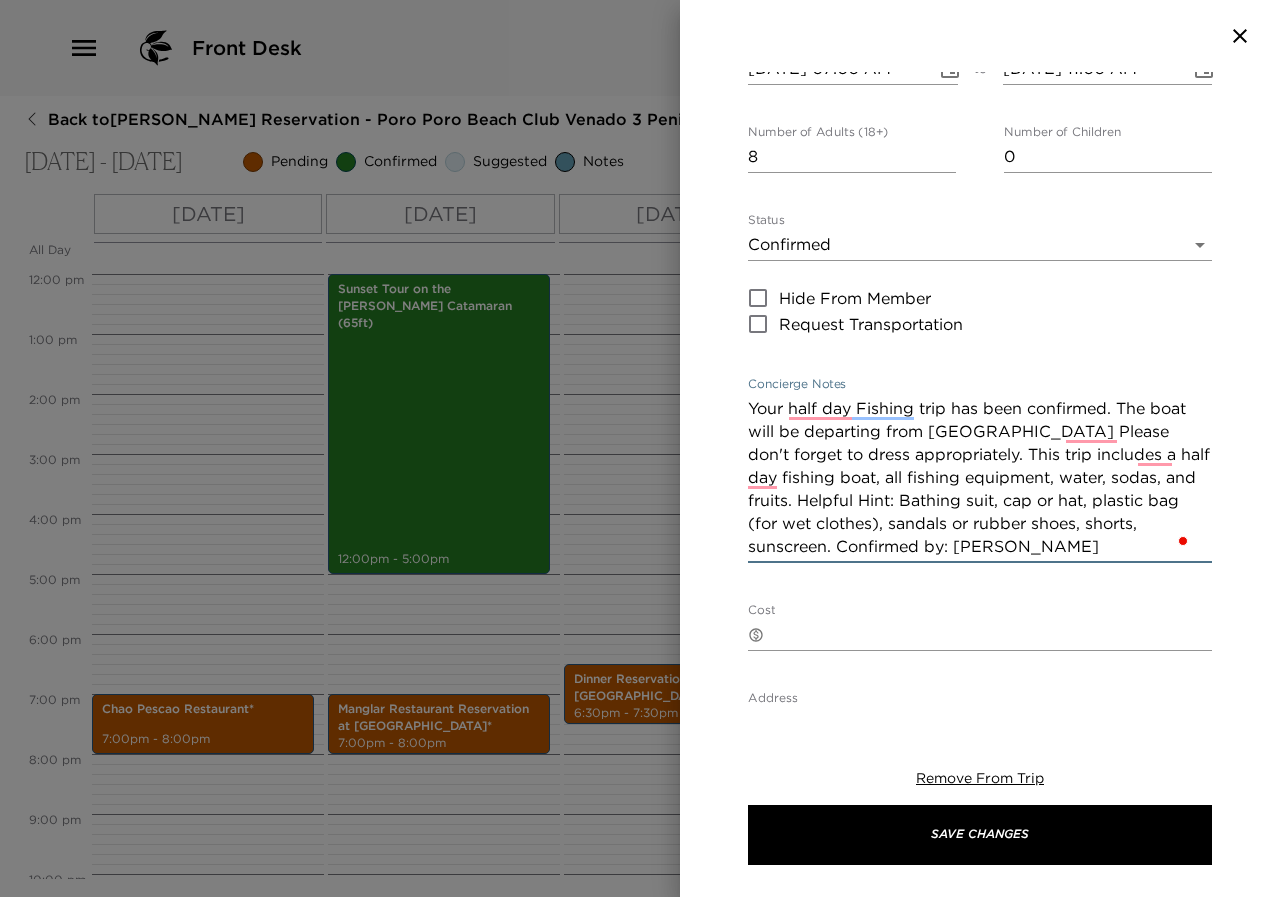 type on "Your half day Fishing trip has been confirmed. The boat will be departing from [GEOGRAPHIC_DATA] Please don't forget to dress appropriately. This trip includes a half day fishing boat, all fishing equipment, water, sodas, and fruits. Helpful Hint: Bathing suit, cap or hat, plastic bag (for wet clothes), sandals or rubber shoes, shorts, sunscreen. Confirmed by: [PERSON_NAME]" 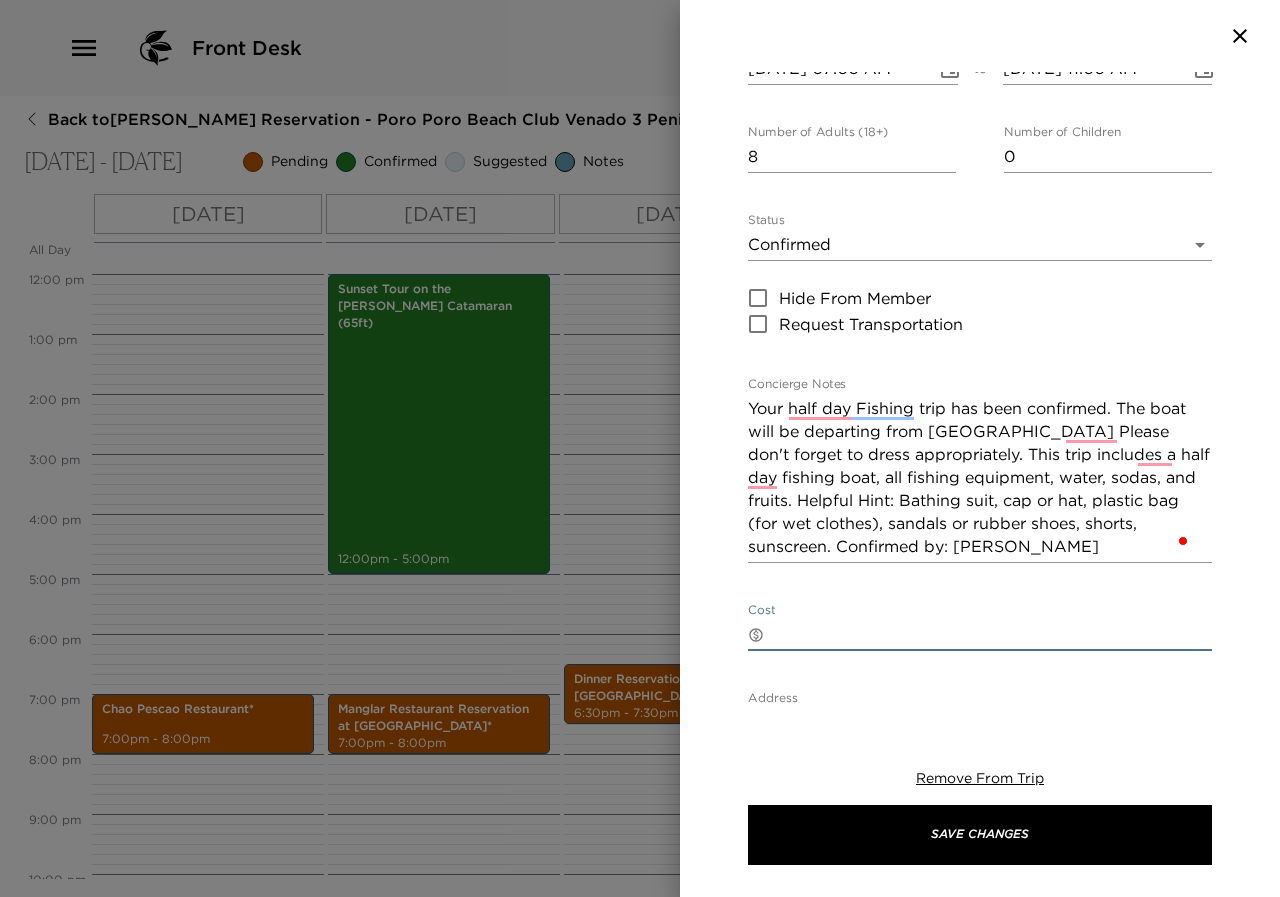 click on "Cost" at bounding box center (992, 634) 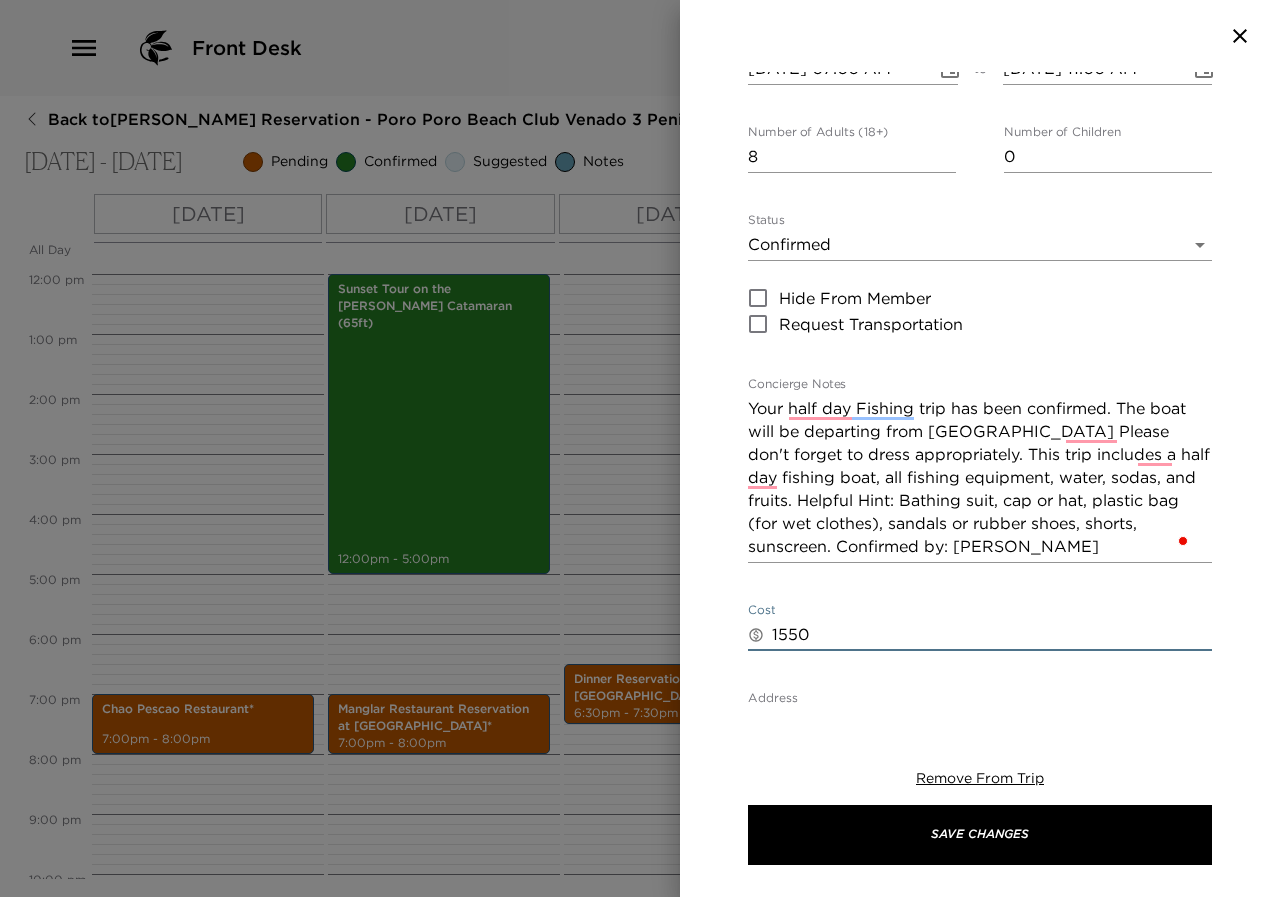 click on "​ 1550 x" at bounding box center (980, 635) 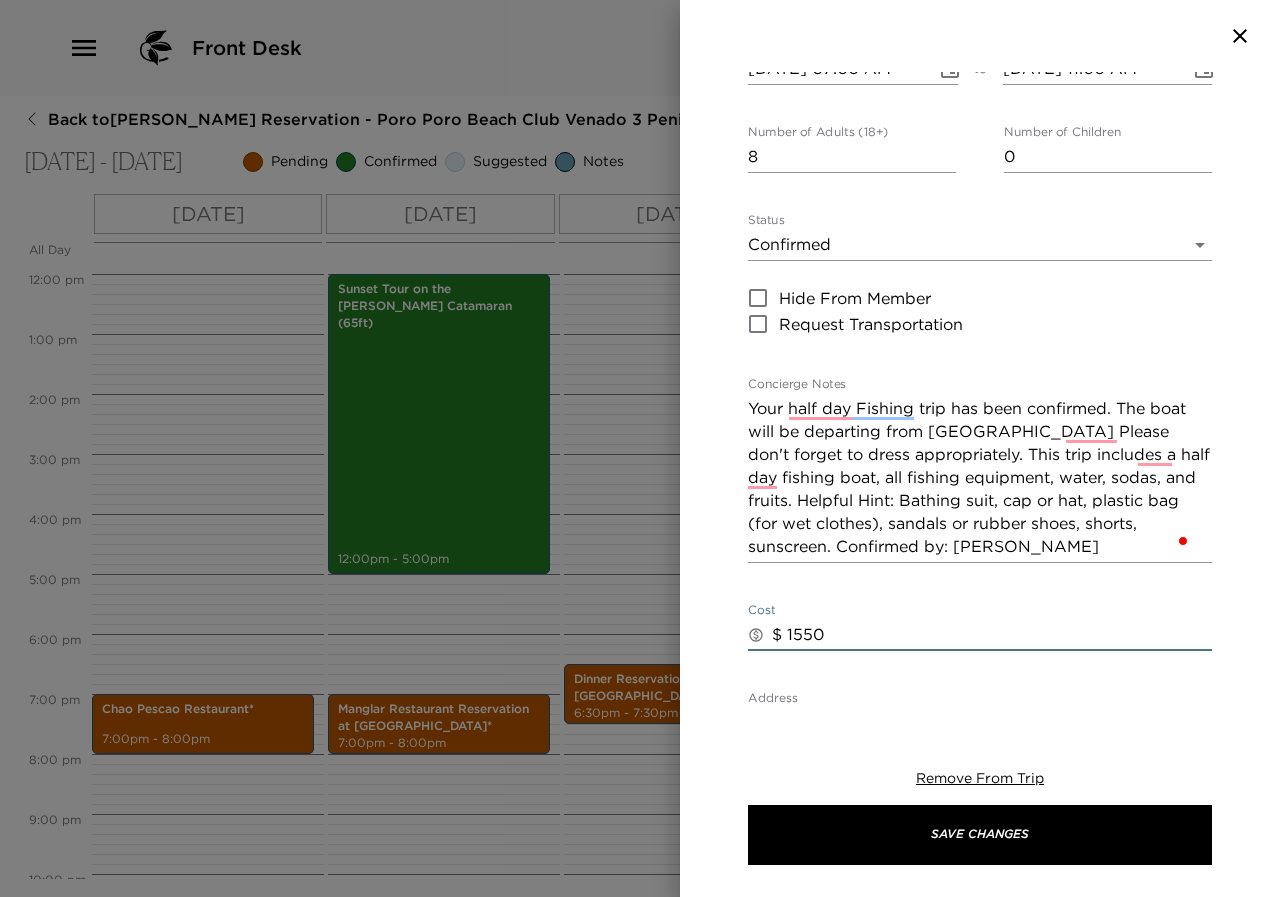 scroll, scrollTop: 49, scrollLeft: 0, axis: vertical 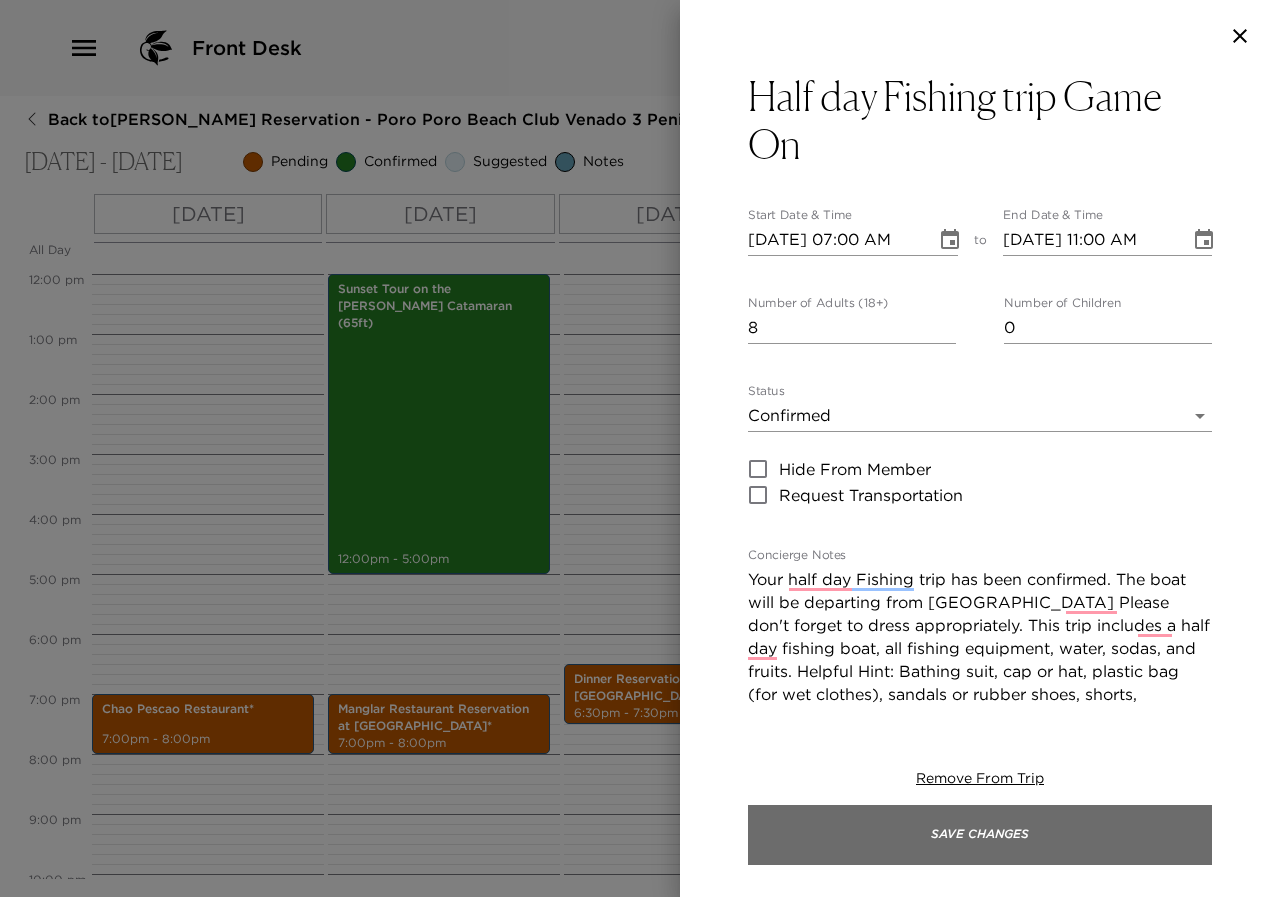 type on "$1550" 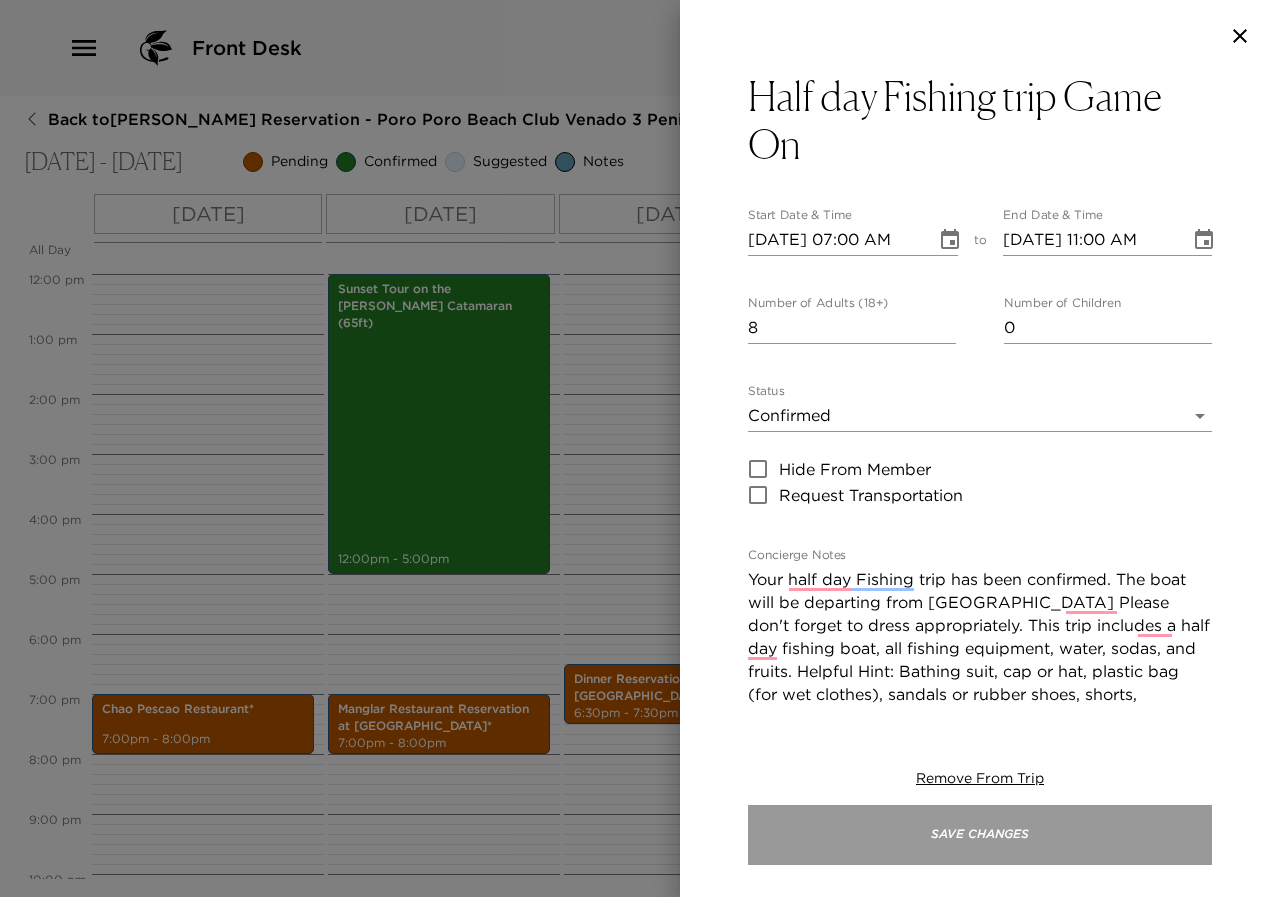 click on "Save Changes" at bounding box center [980, 835] 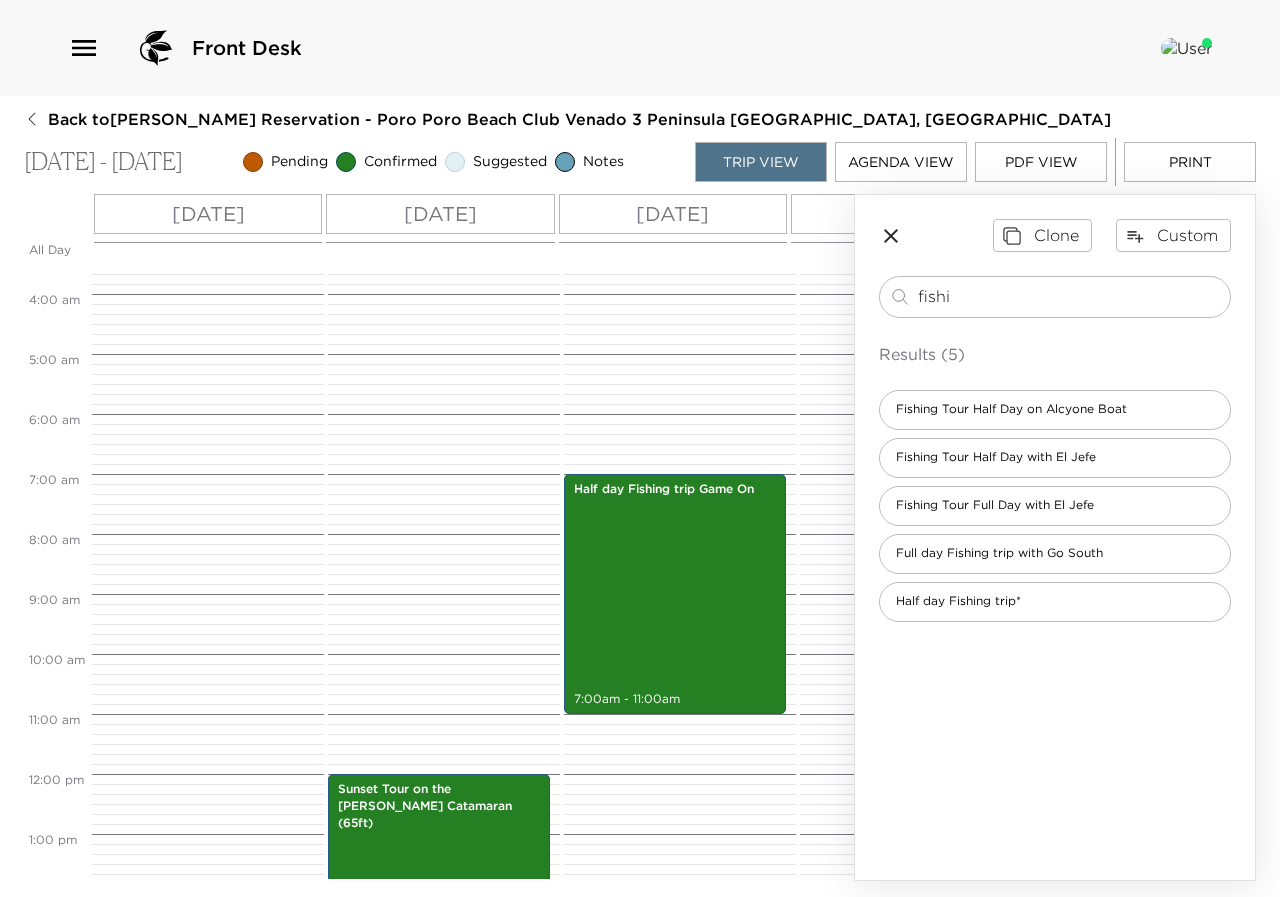 scroll, scrollTop: 320, scrollLeft: 0, axis: vertical 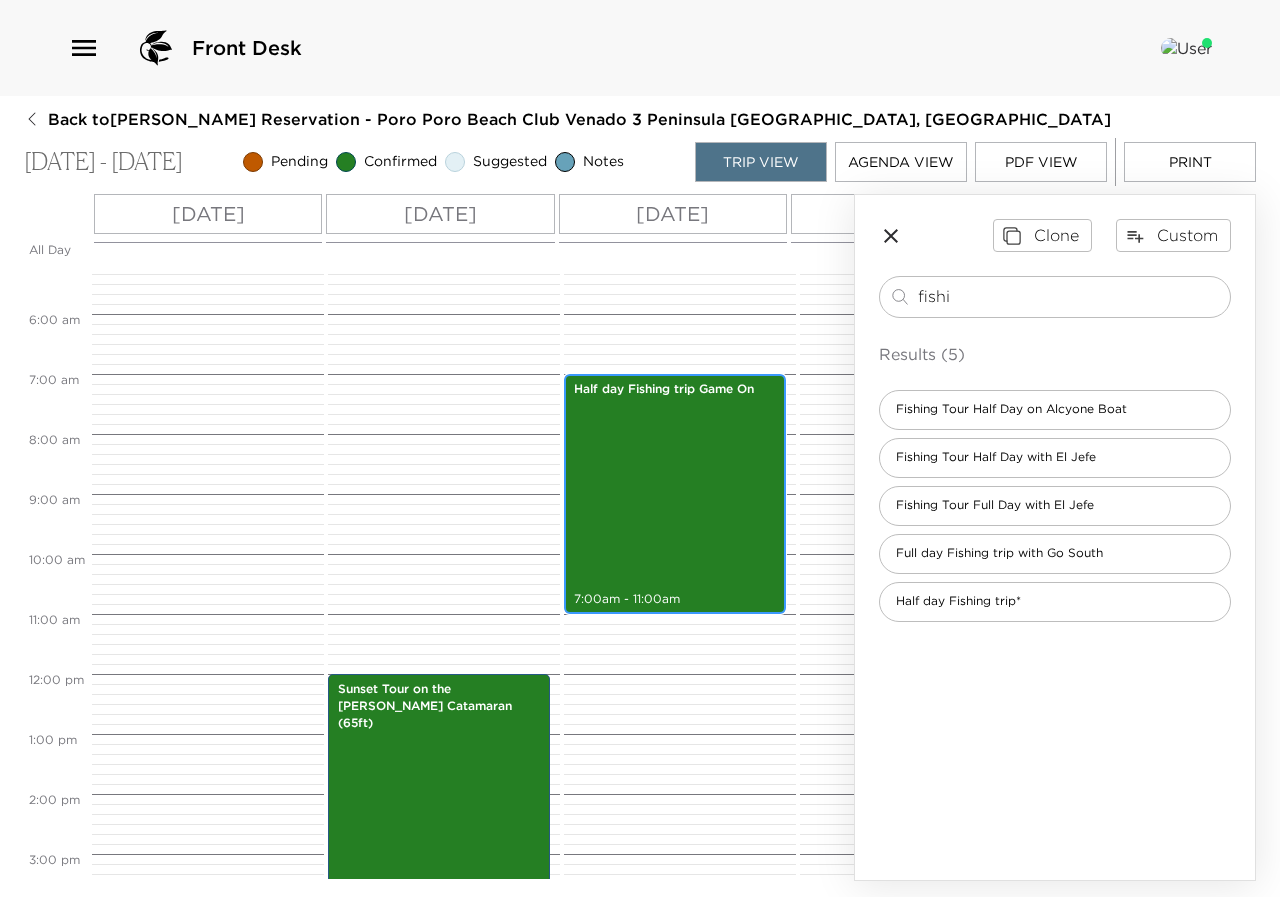 click on "Half day Fishing trip Game On 7:00am - 11:00am" at bounding box center [675, 494] 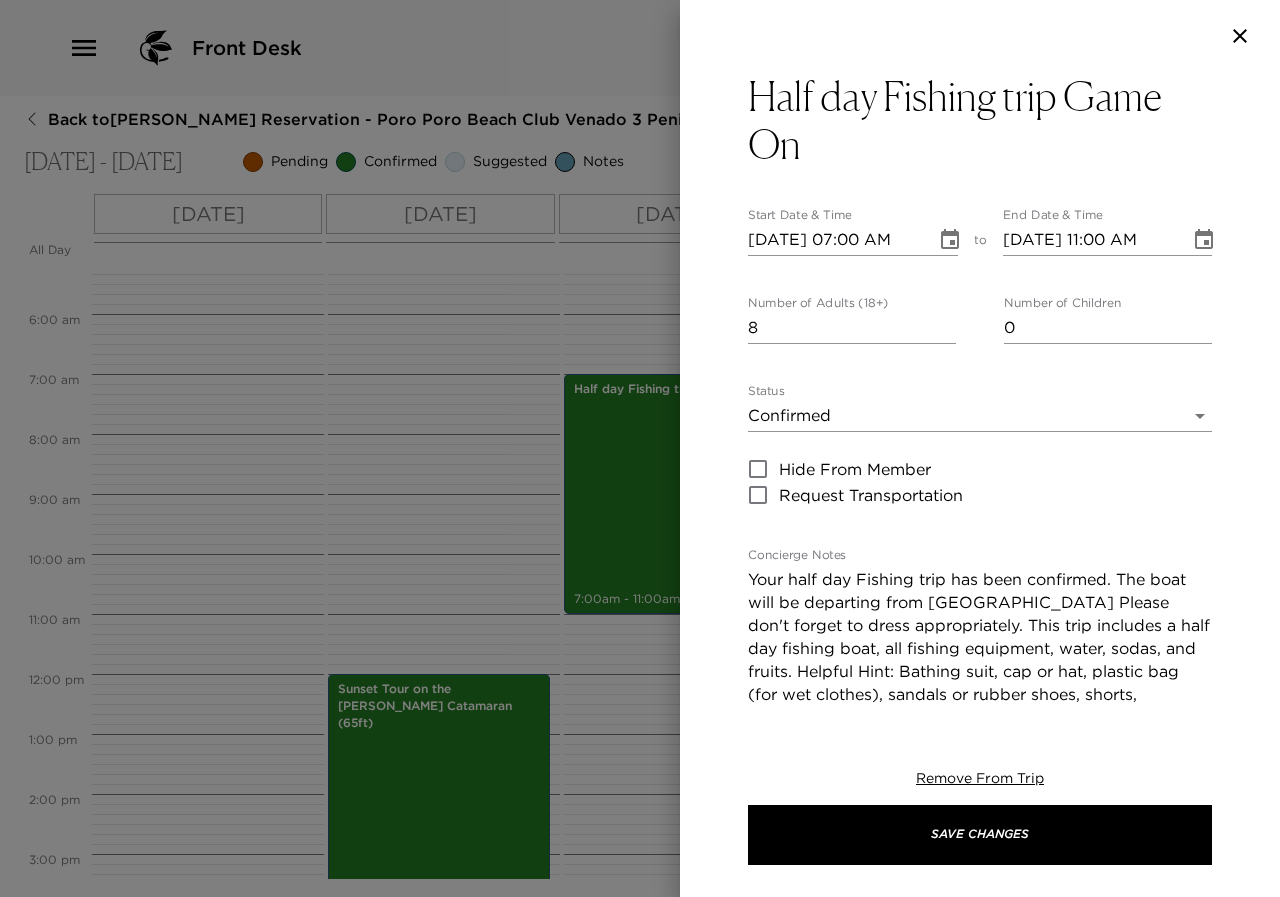 click on "[DATE] 07:00 AM" at bounding box center (835, 240) 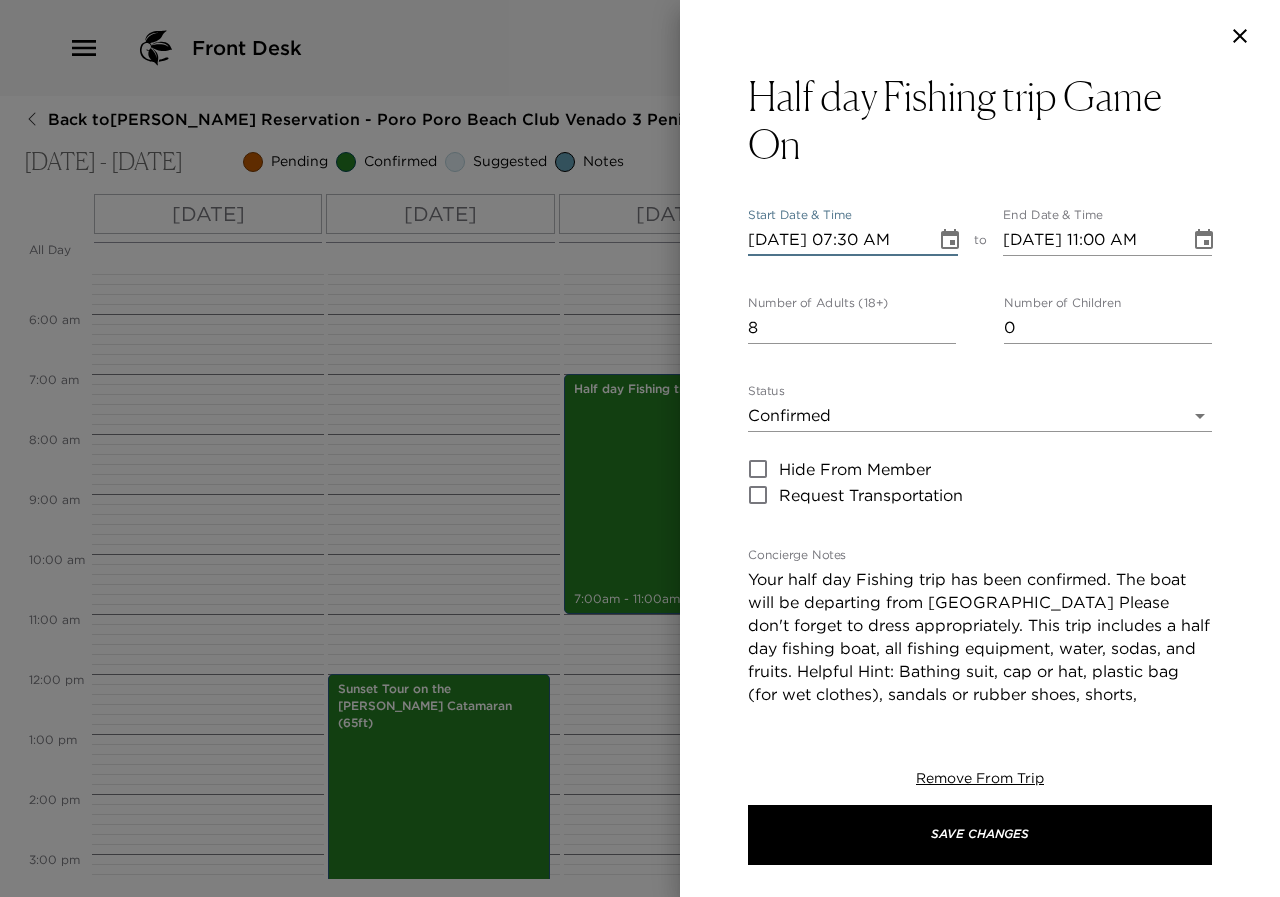 scroll, scrollTop: 0, scrollLeft: 1, axis: horizontal 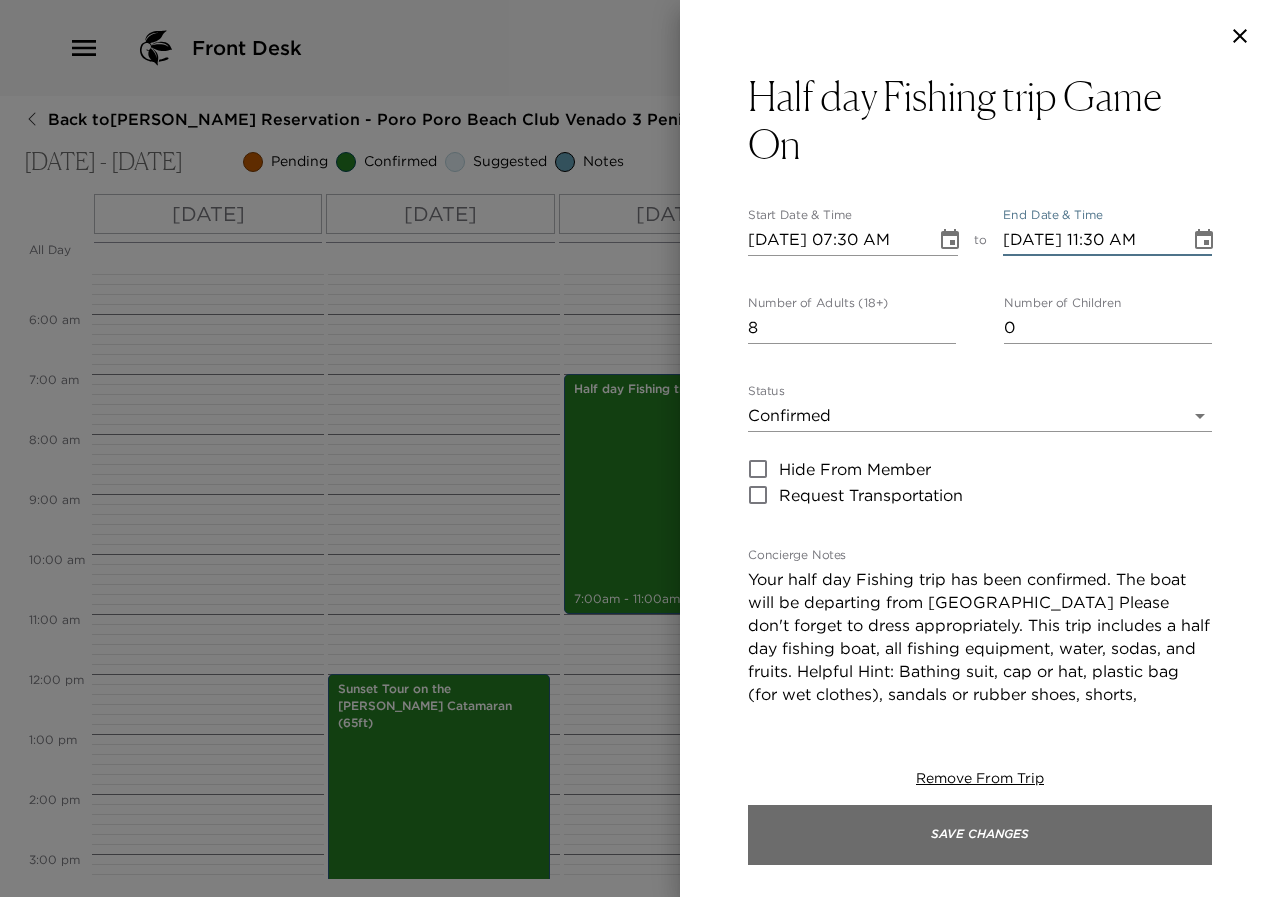 type on "[DATE] 11:30 AM" 